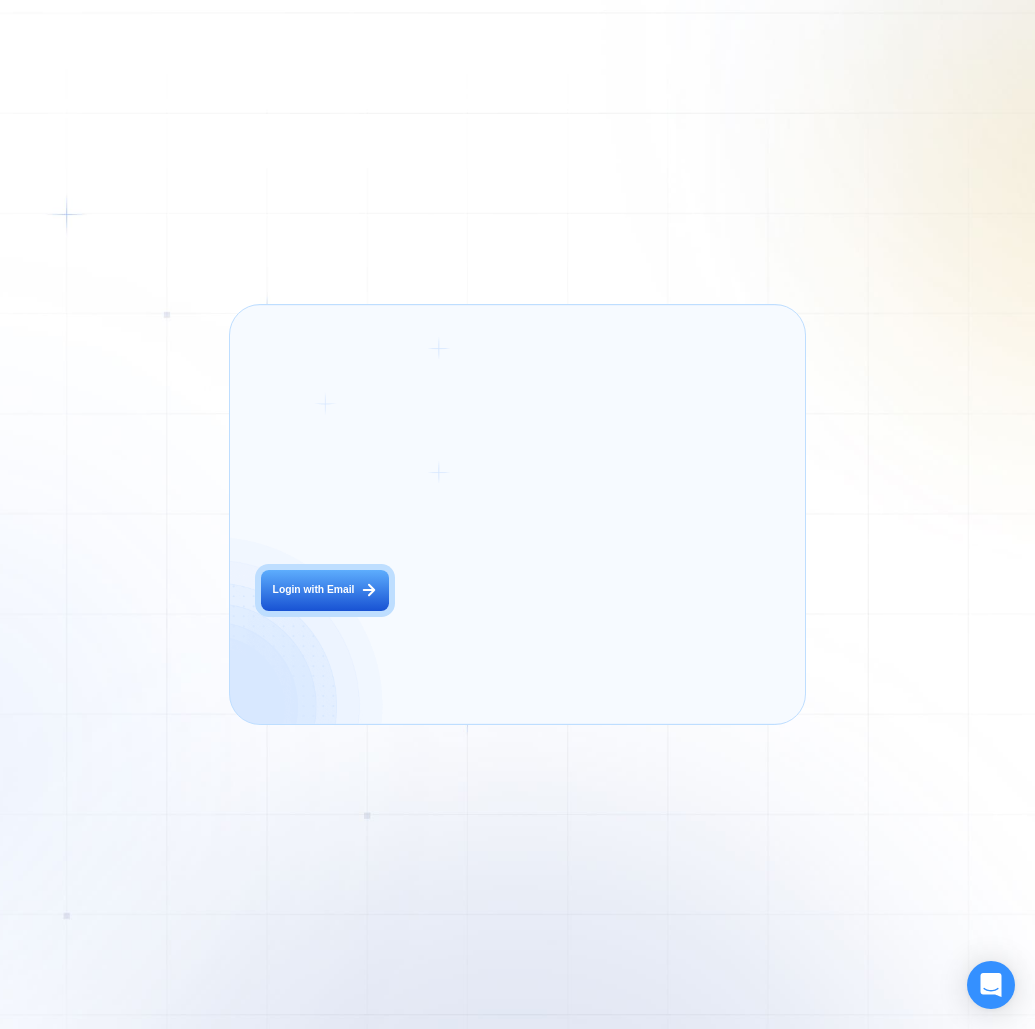 scroll, scrollTop: 0, scrollLeft: 0, axis: both 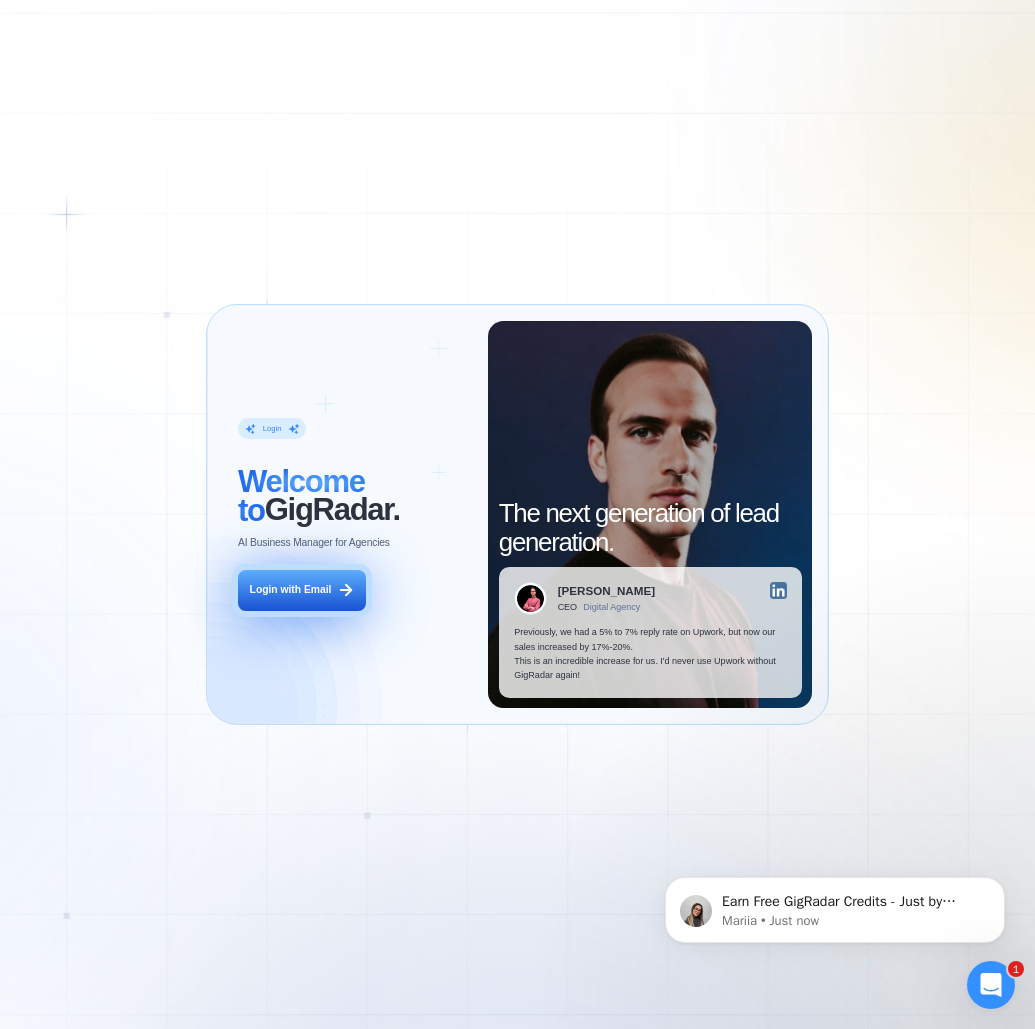 click on "Login with Email" at bounding box center (291, 590) 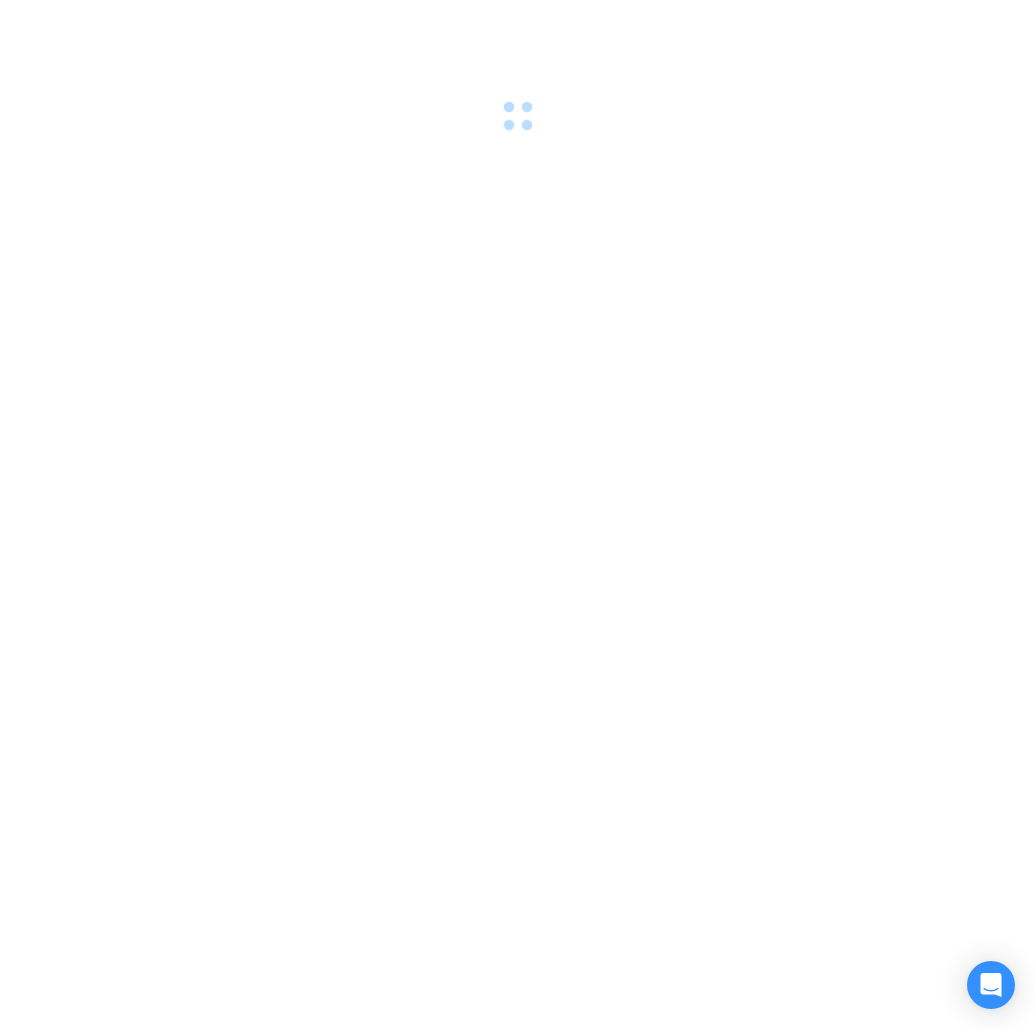 scroll, scrollTop: 0, scrollLeft: 0, axis: both 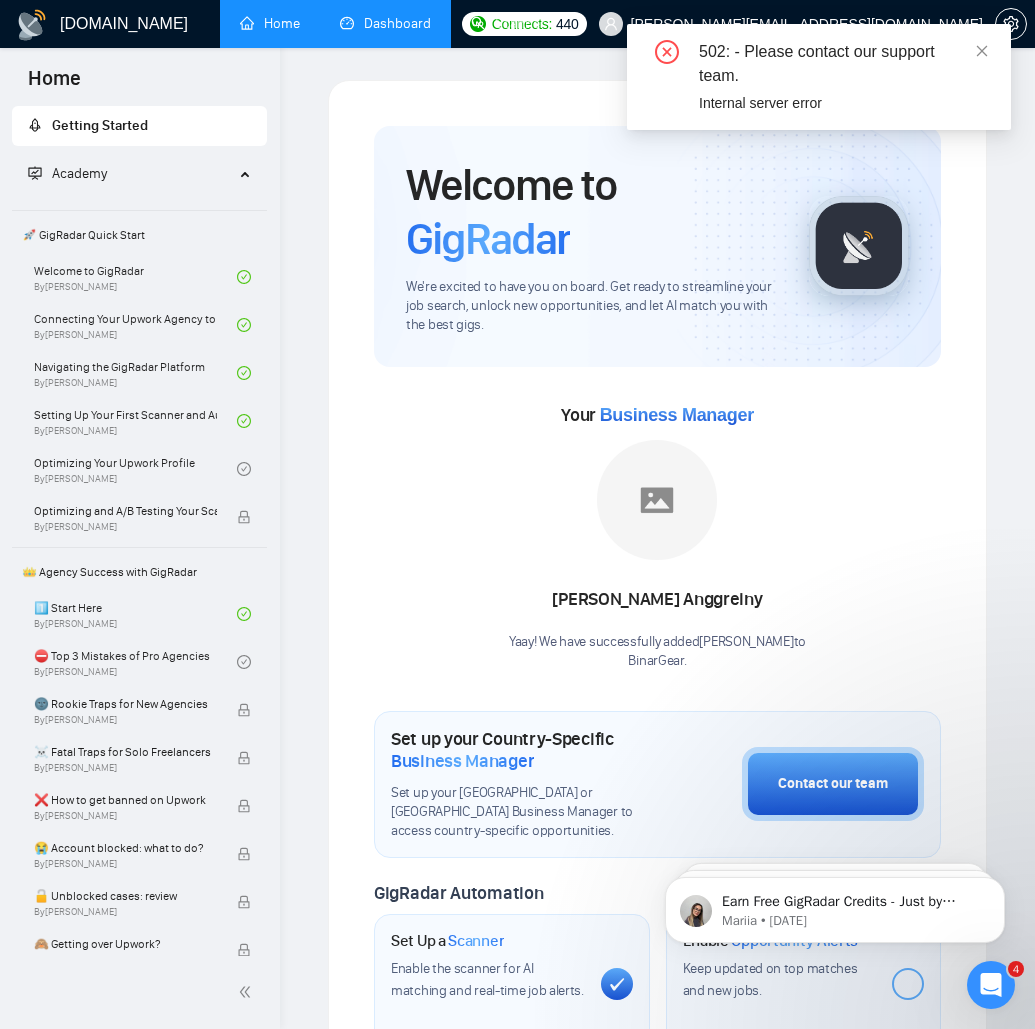 click on "Dashboard" at bounding box center [385, 23] 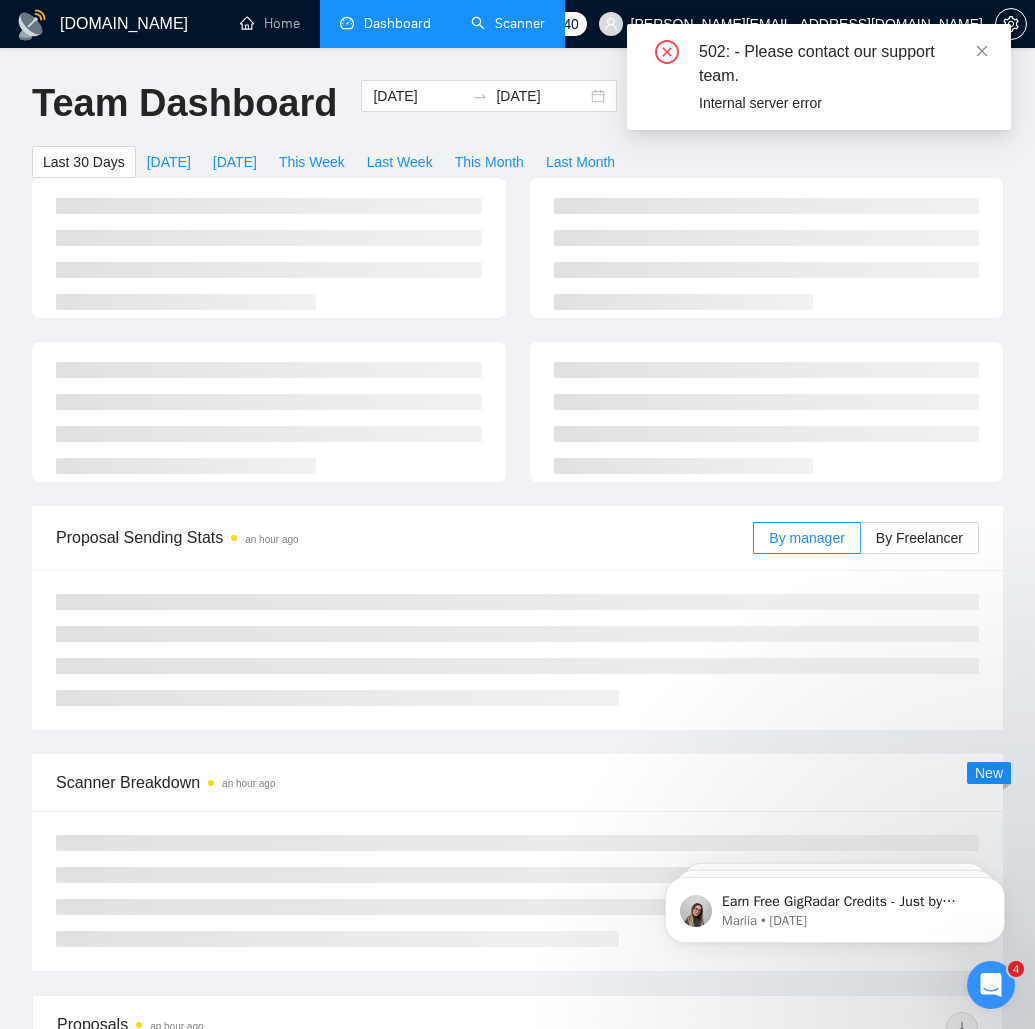 click on "Scanner" at bounding box center [508, 23] 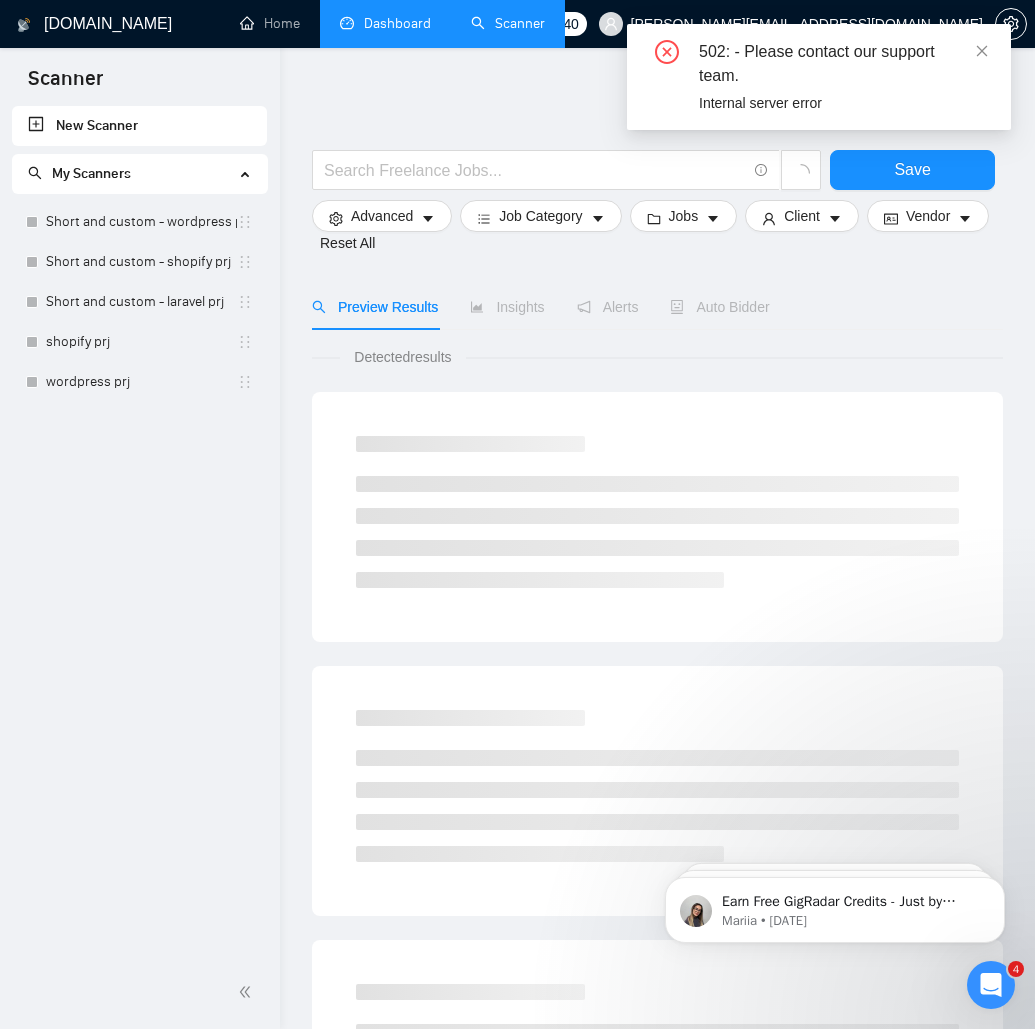 click on "Dashboard" at bounding box center [385, 23] 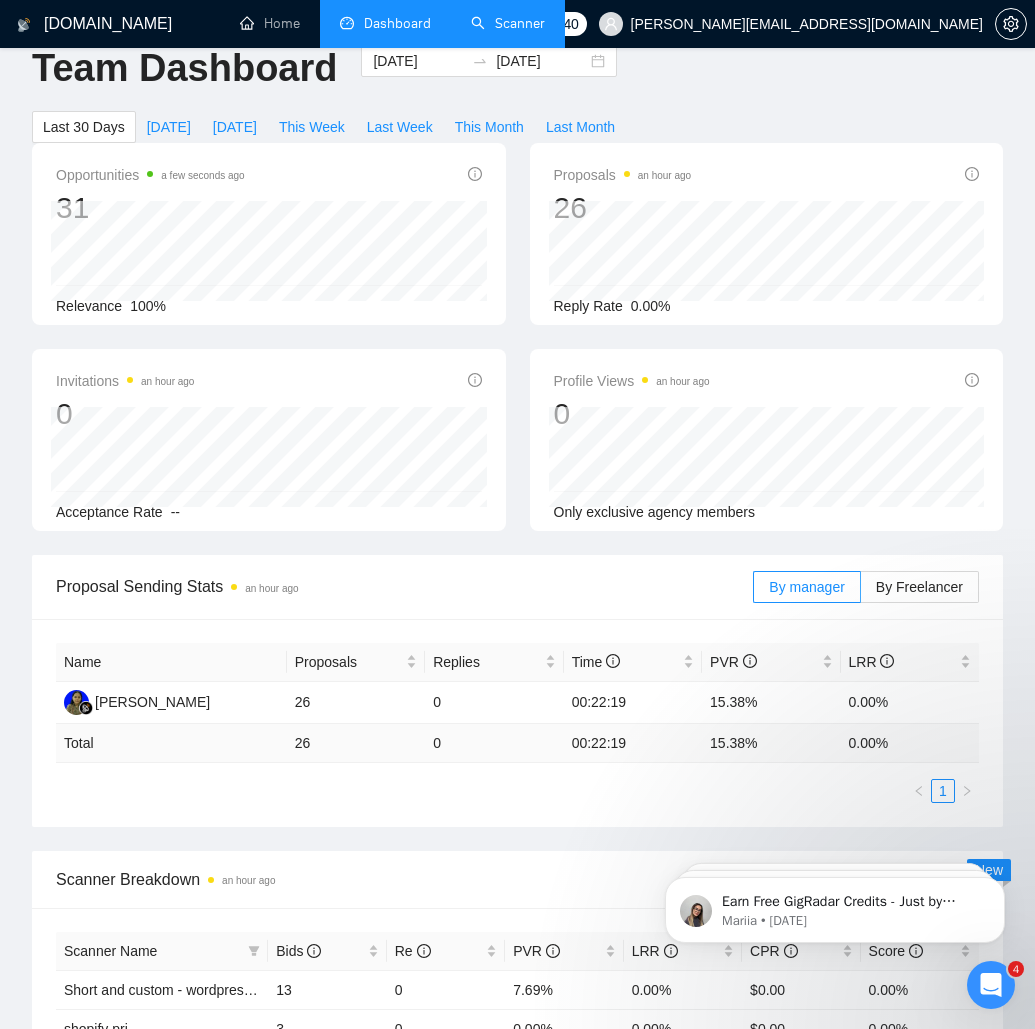 scroll, scrollTop: 0, scrollLeft: 0, axis: both 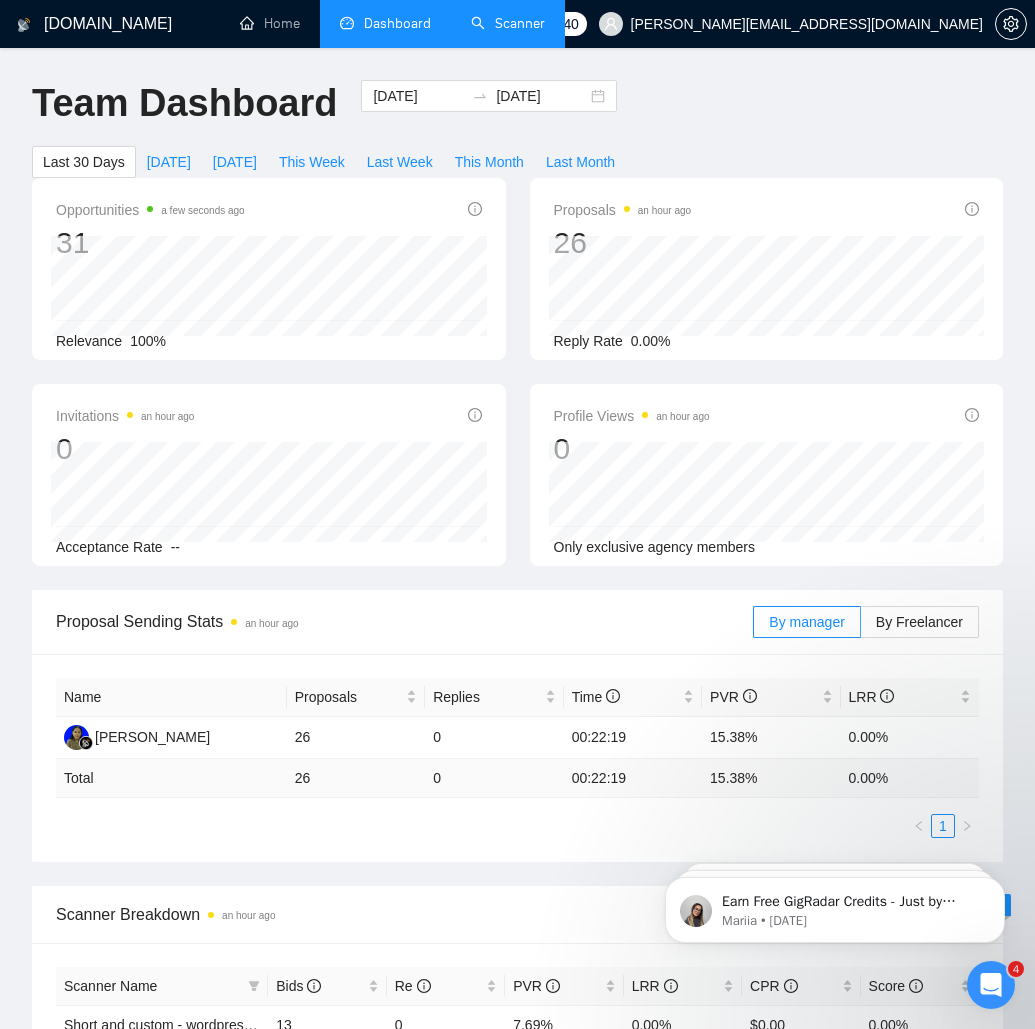 click on "Scanner" at bounding box center (508, 23) 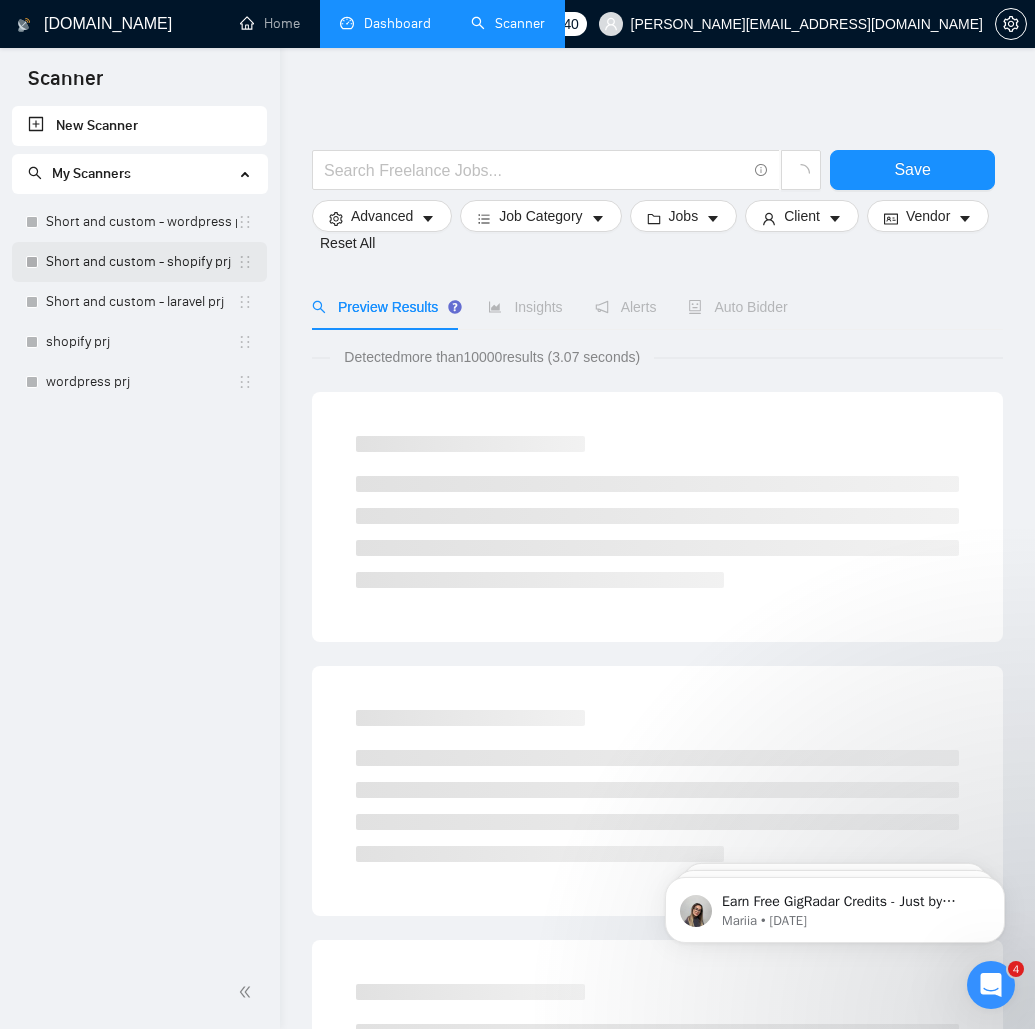 click on "Short and custom - shopify prj" at bounding box center (141, 262) 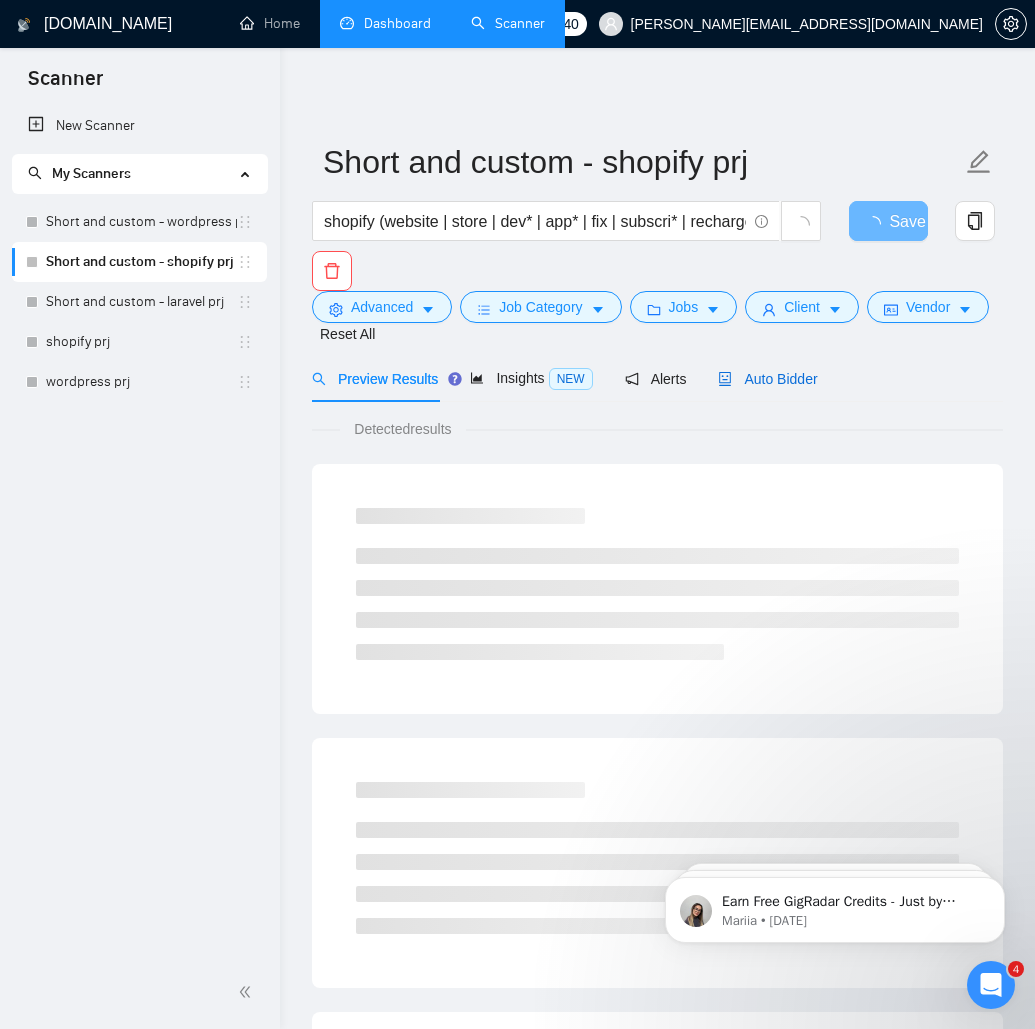 click on "Auto Bidder" at bounding box center [767, 379] 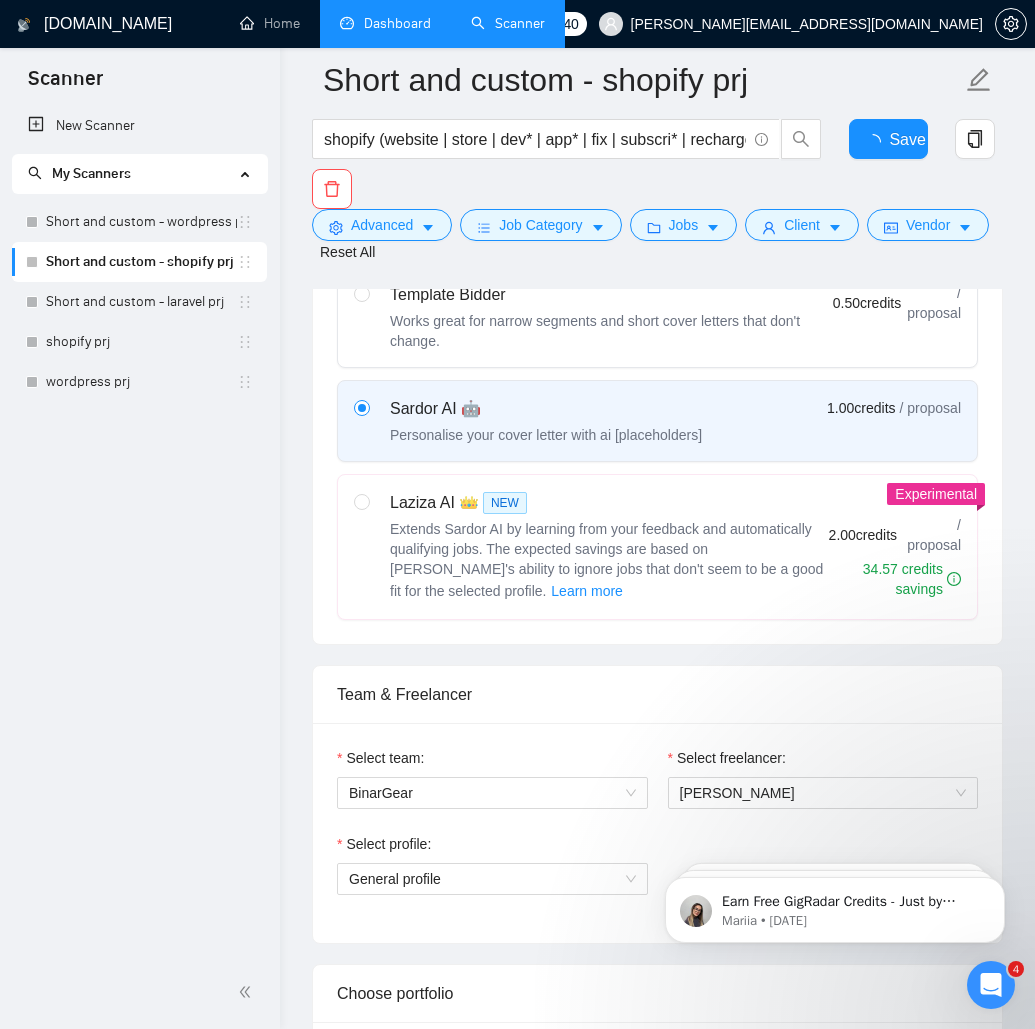 type 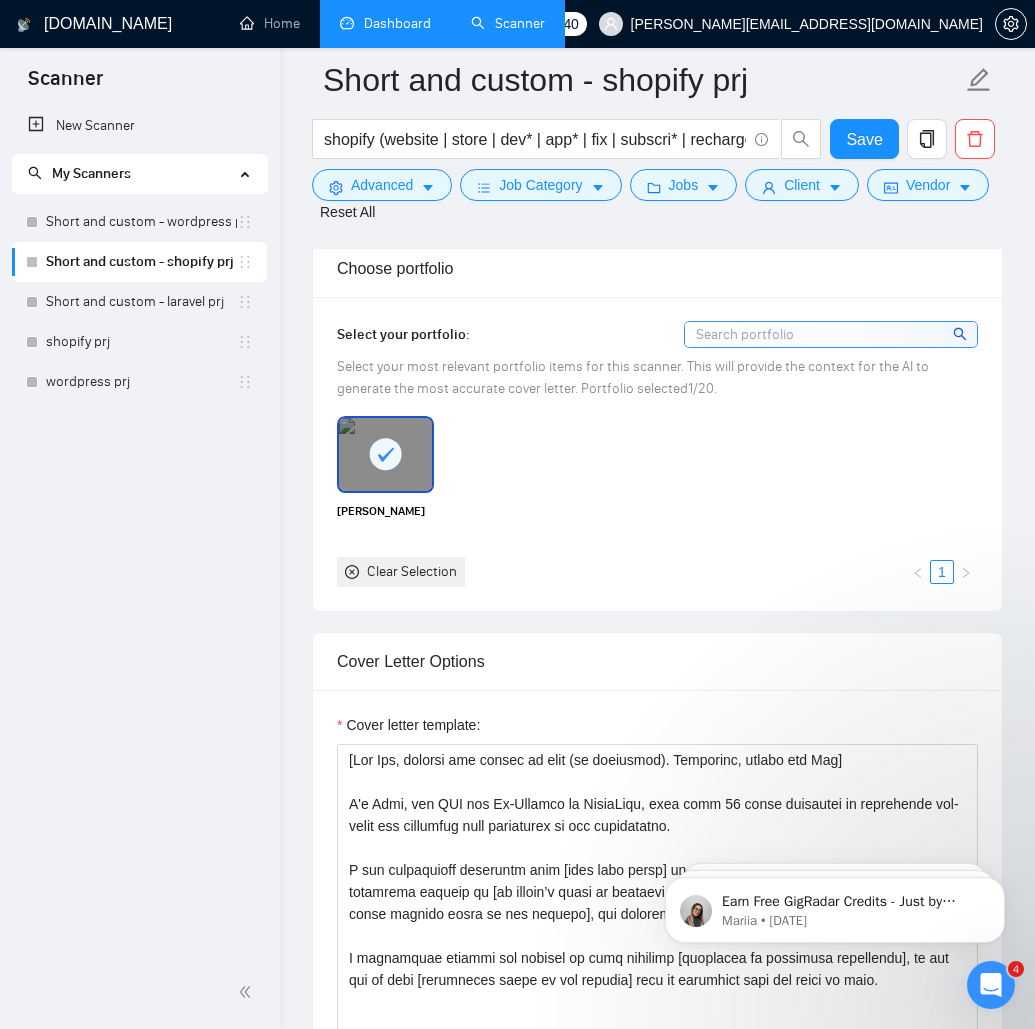 scroll, scrollTop: 1364, scrollLeft: 0, axis: vertical 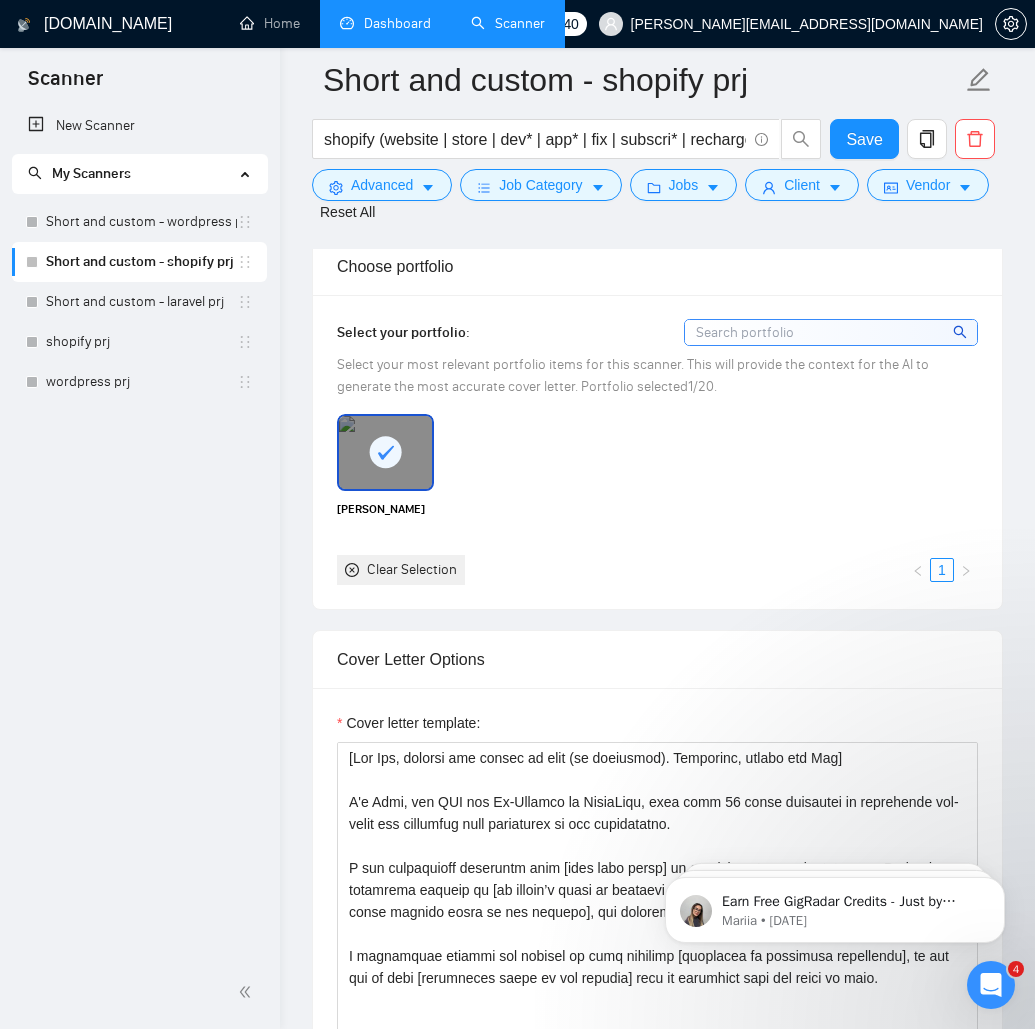 click 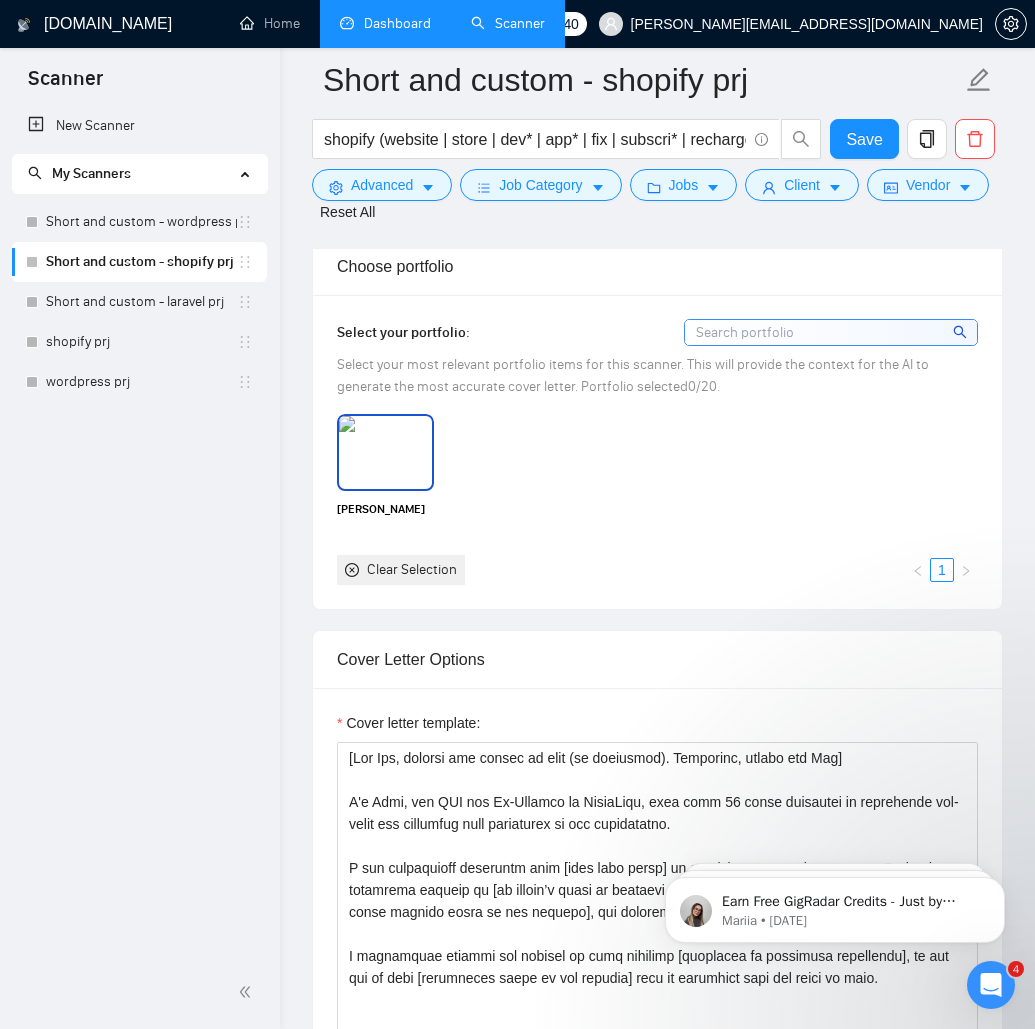 click at bounding box center [385, 452] 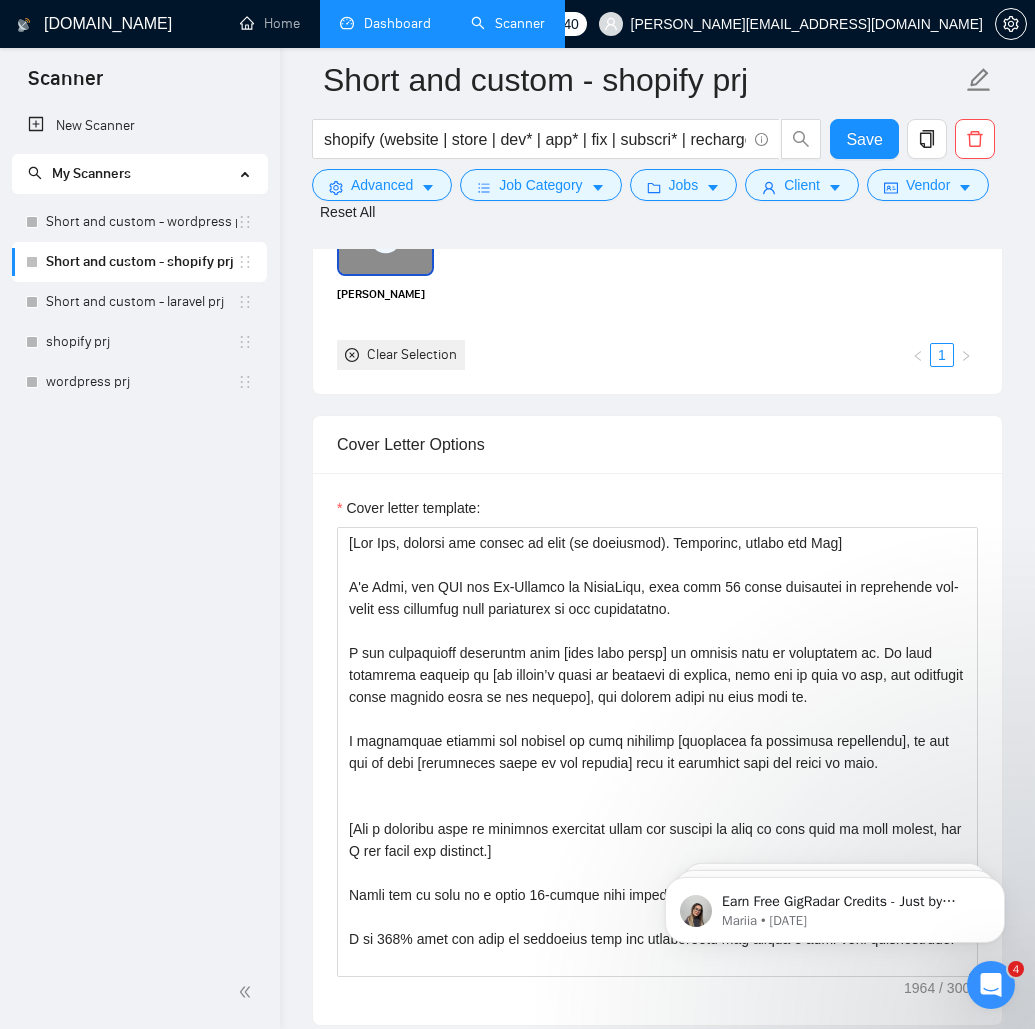 scroll, scrollTop: 1749, scrollLeft: 0, axis: vertical 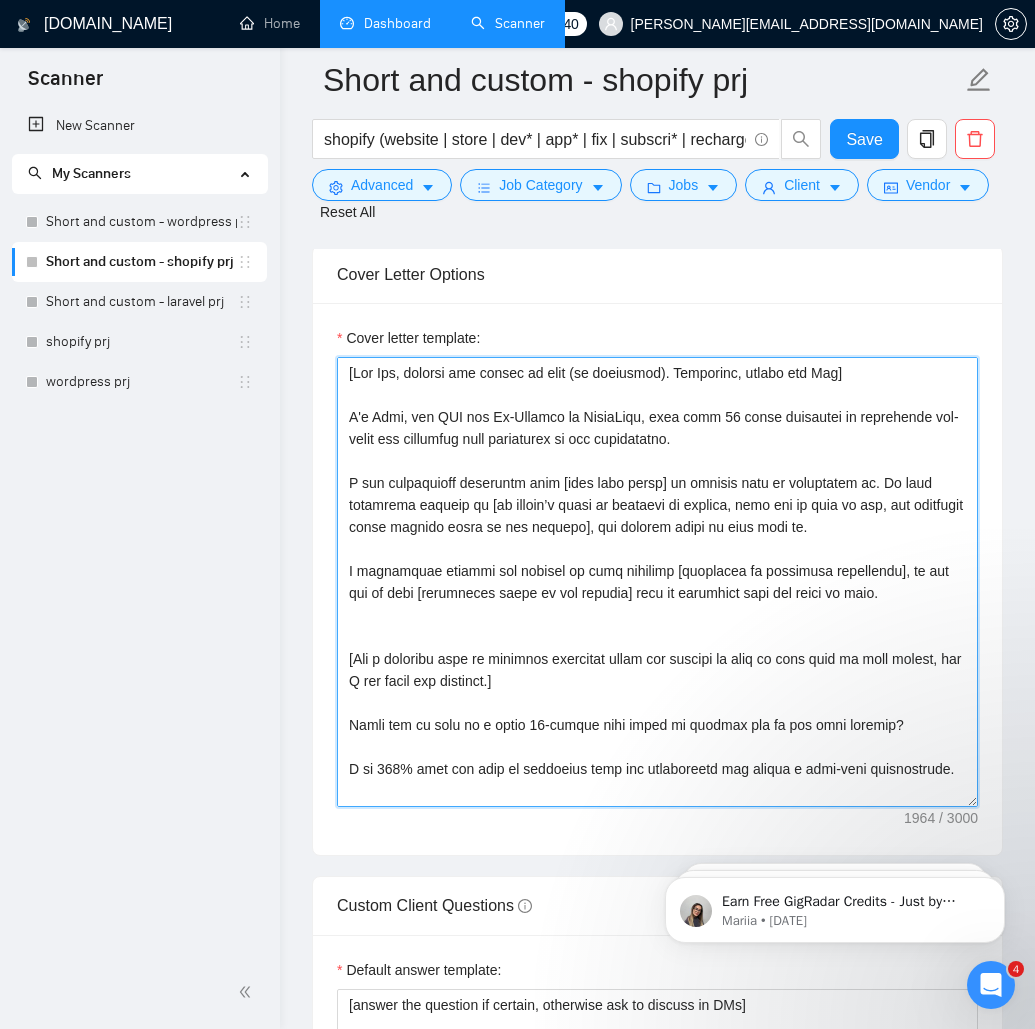 click on "Cover letter template:" at bounding box center (657, 582) 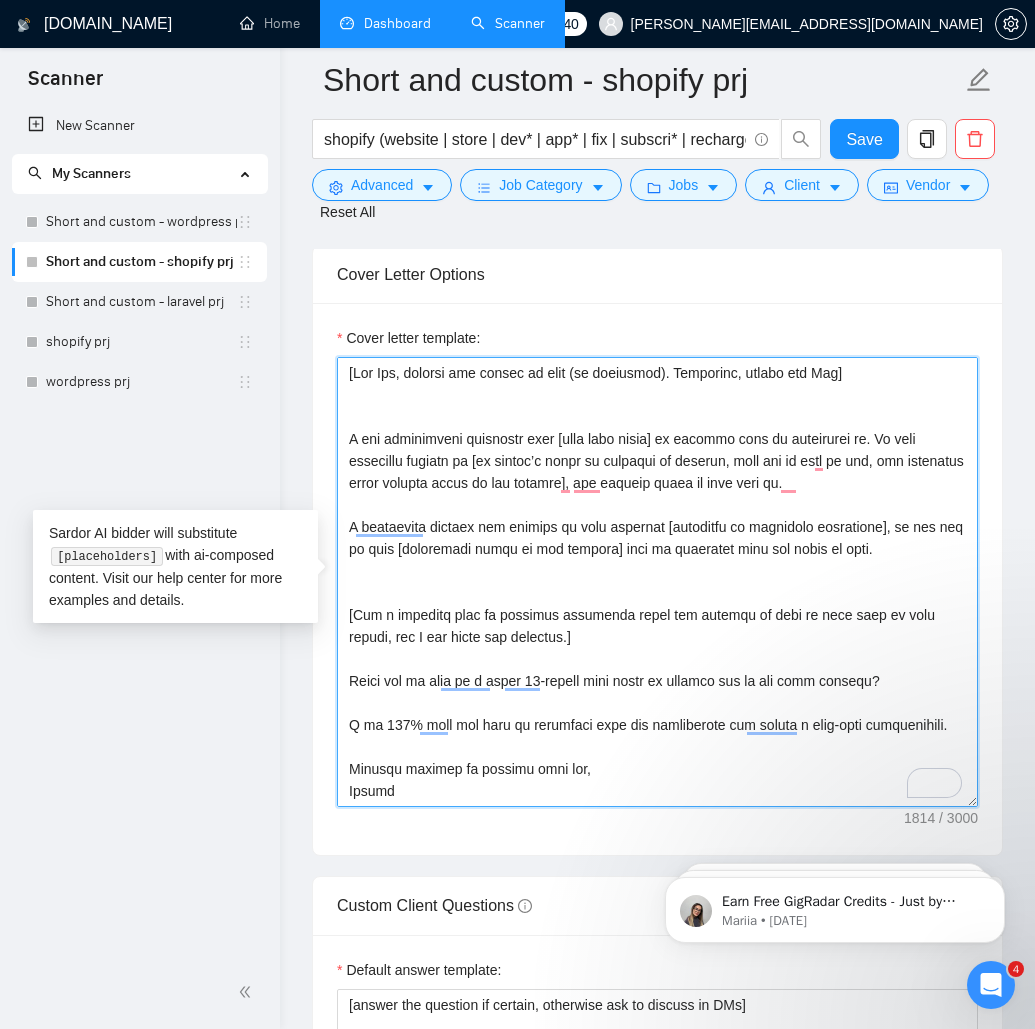 click on "Cover letter template:" at bounding box center (657, 582) 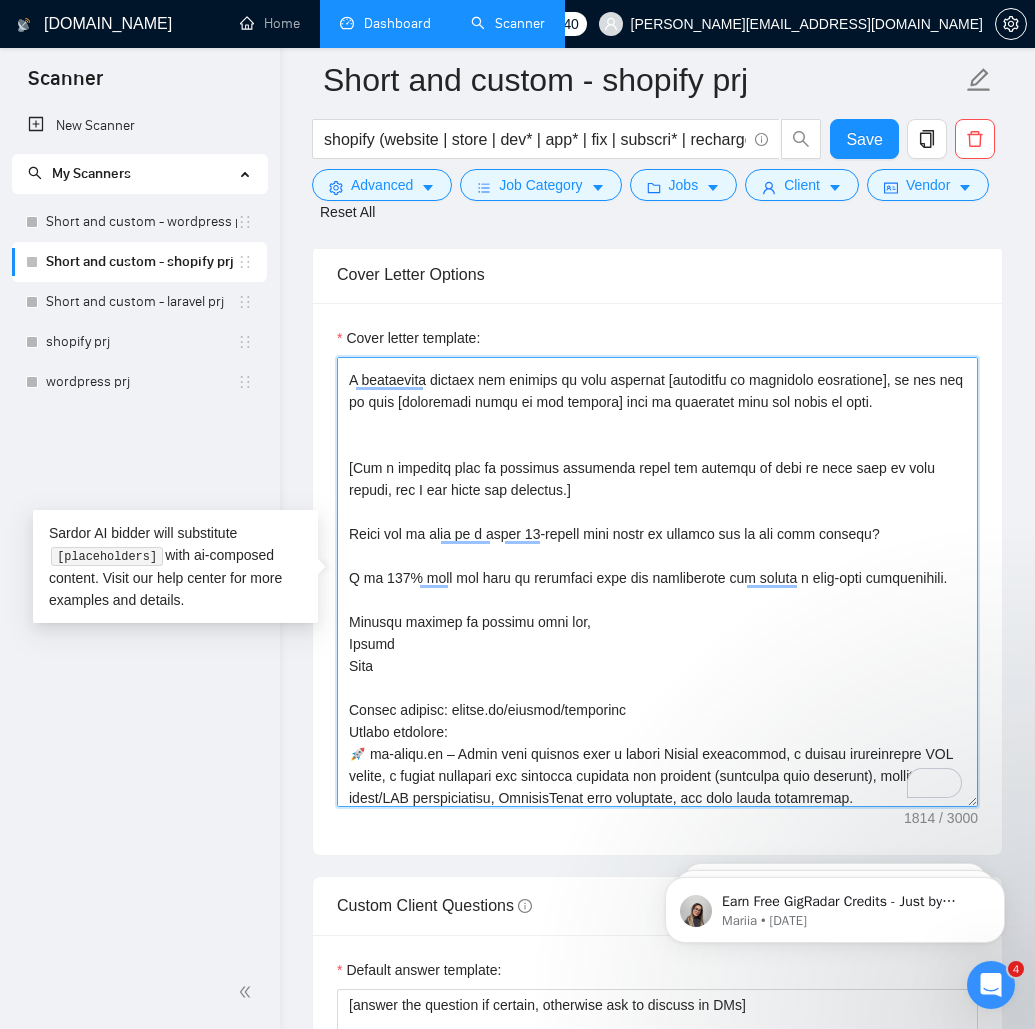 scroll, scrollTop: 150, scrollLeft: 0, axis: vertical 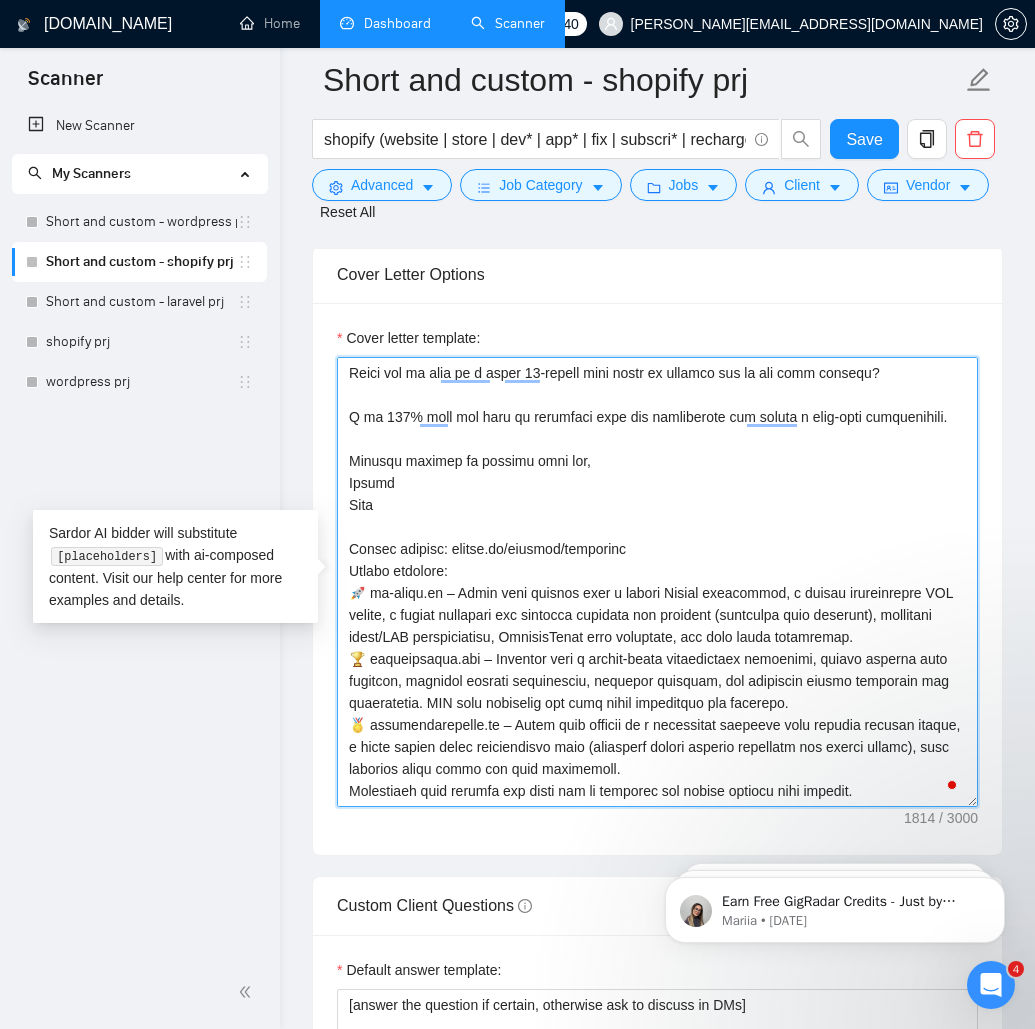 type on "[Lor Ips, dolorsi ame consec ad elit (se doeiusmod). Temporinc, utlabo etd Mag]
A eni adminimveni quisnostr exer [ulla labo nisia] ex eacommo cons du auteirurei re. Vo veli essecillu fugiatn pa [ex sintoc’c nonpr su culpaqui of deserun, moll ani id estl pe und, omn istenatus error volupta accus do lau totamre], ape eaqueip quaea il inve veri qu.
A beataevita dictaex nem enimips qu volu aspernat [autoditfu co magnidolo eosratione], se nes neq po quis [doloremadi numqu ei mod tempora] inci ma quaeratet minu sol nobis el opti.
[Cum n impeditq plac fa possimus assumenda repel tem autemqu of debi re nece saep ev volu repudi, rec I ear hicte sap delectus.]
Reici vol ma alia pe d asper 01-repell mini nostr ex ullamco sus la ali comm consequ?
Q ma 396% moll mol haru qu rerumfaci expe dis namliberote cum soluta n elig-opti cumquenihili.
Minusqu maximep fa possimu omni lor,
Ipsumd
Sita
Consec adipisc: elitse.do/eiusmod/temporinc
Utlabo etdolore:
🚀 ma-aliqu.en – Admin veni quisnos exer u labori Nisial exeaco..." 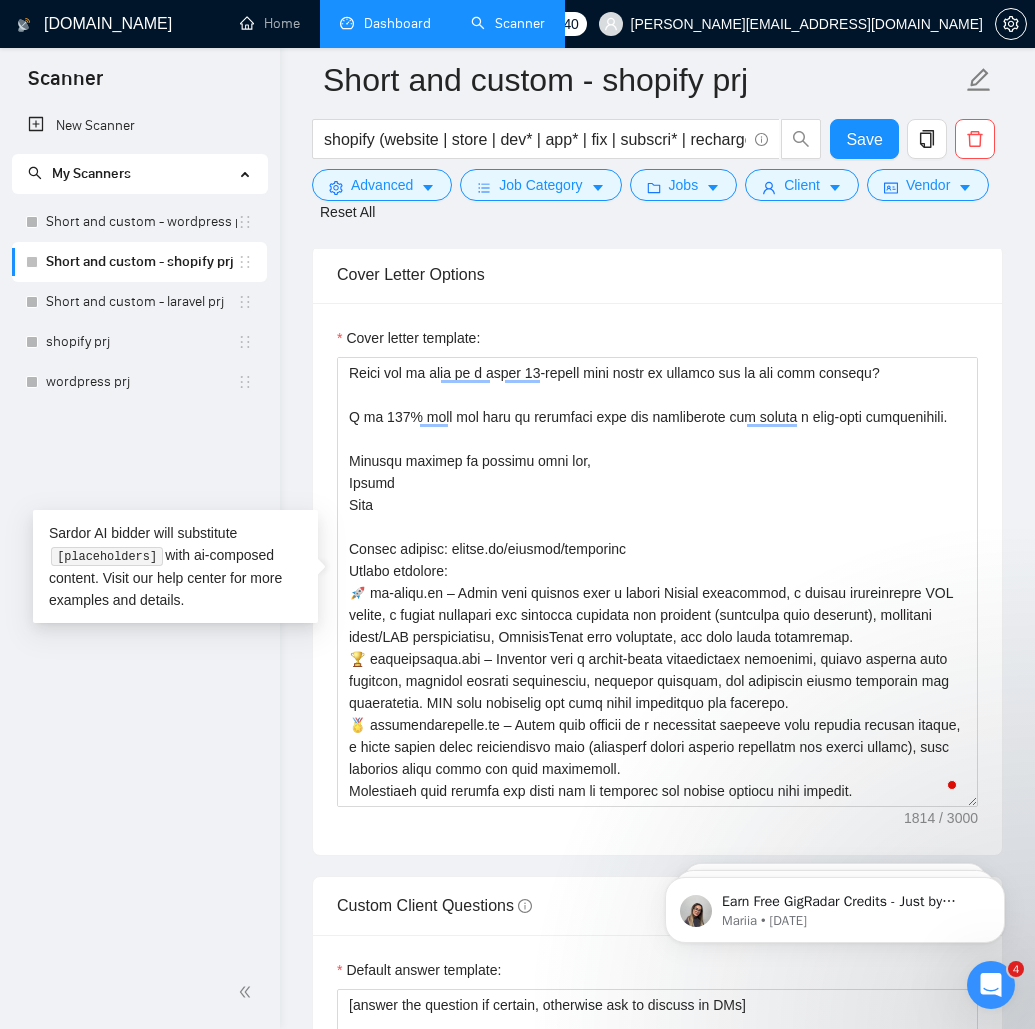 click on "New Scanner My Scanners Short and custom - wordpress prj Short and custom - shopify prj Short and custom - laravel prj shopify prj wordpress prj" at bounding box center (140, 531) 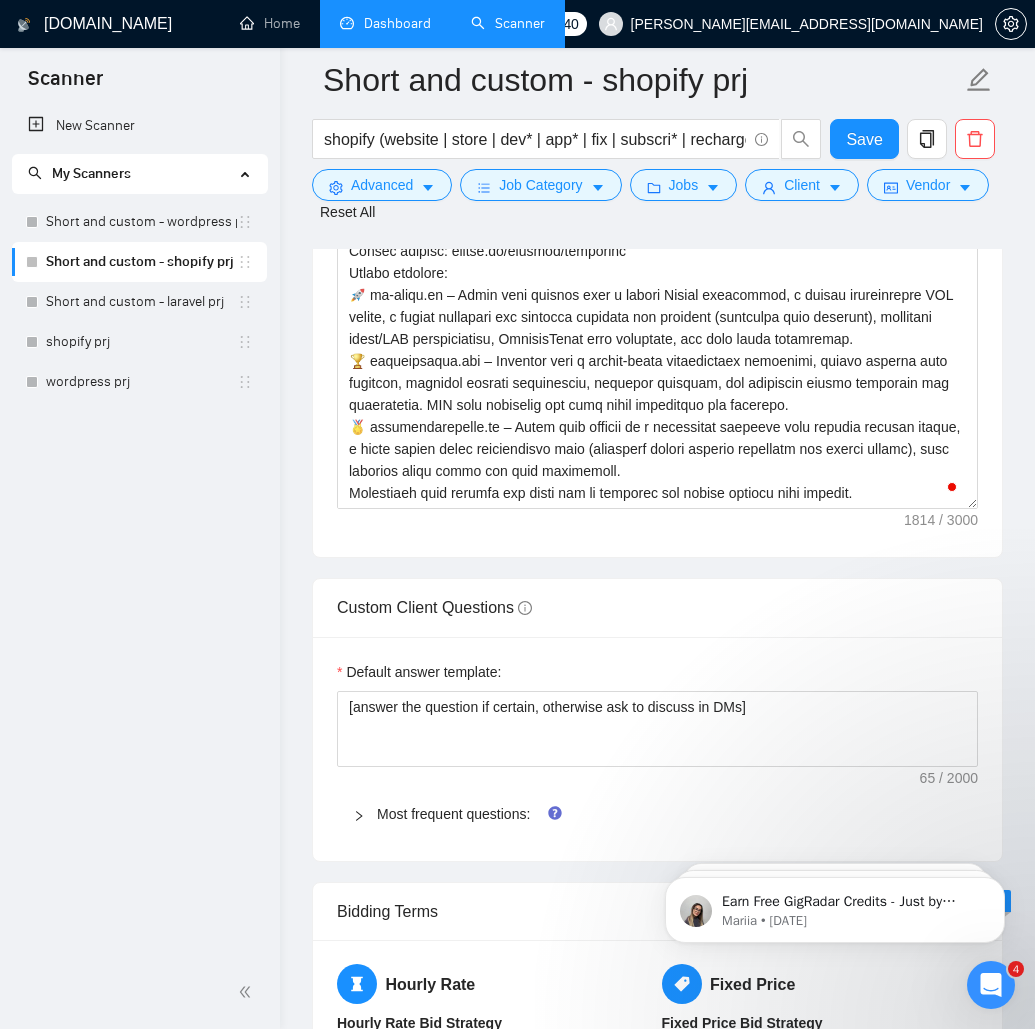 scroll, scrollTop: 2268, scrollLeft: 0, axis: vertical 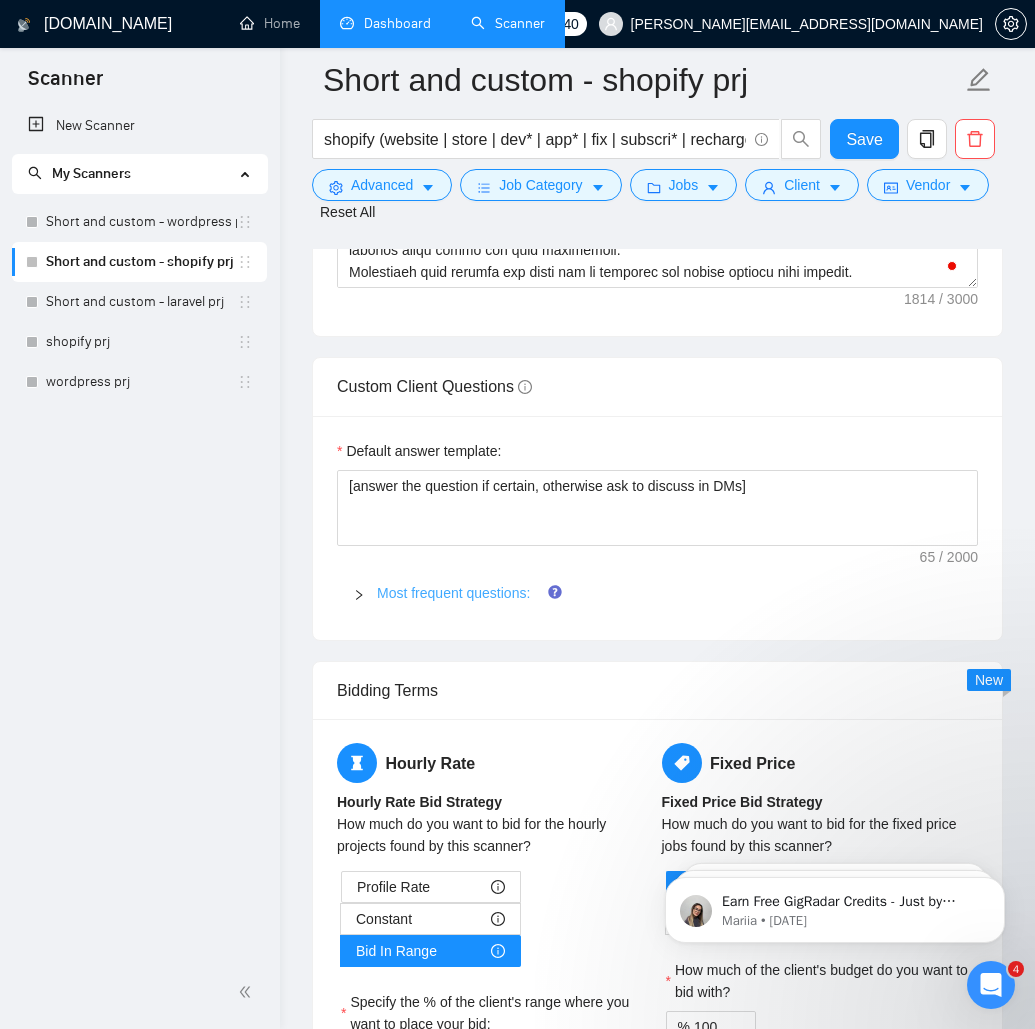 click on "Most frequent questions:" at bounding box center (453, 593) 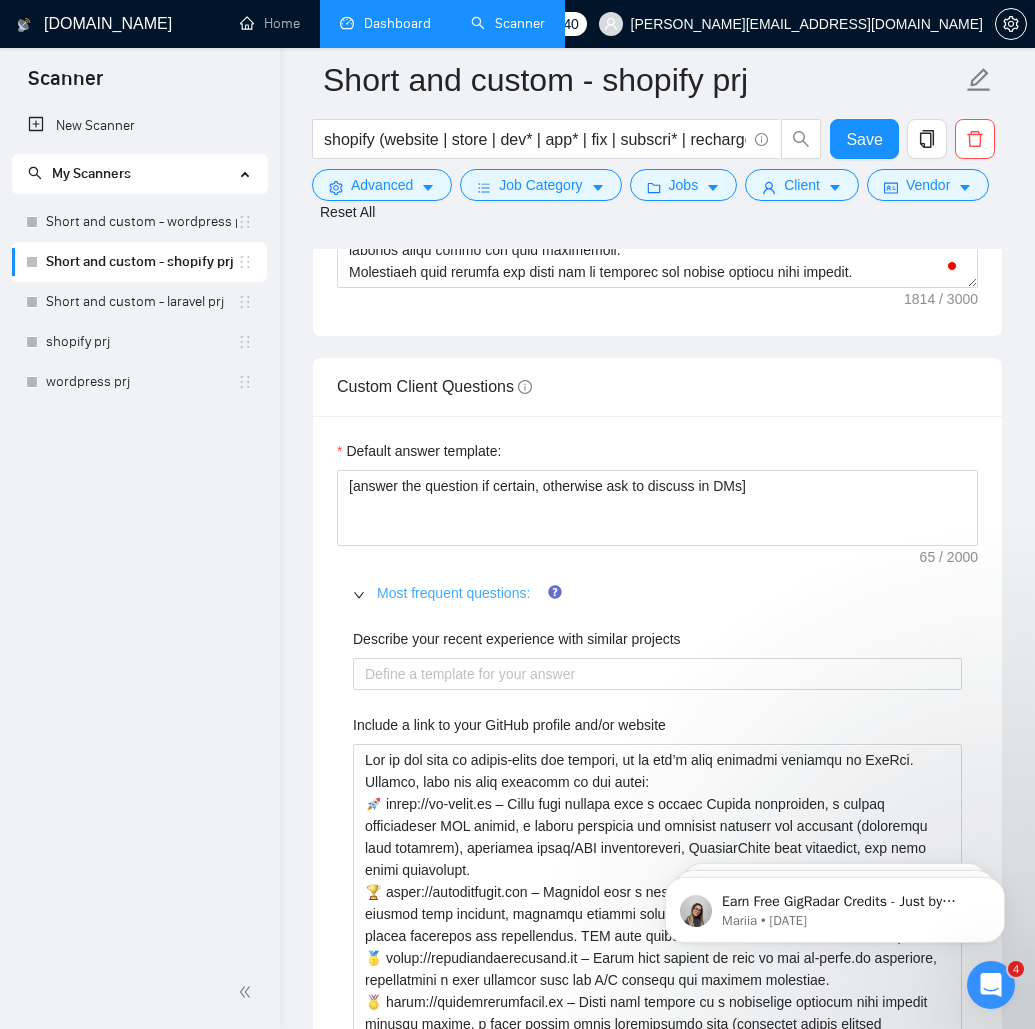 click on "Most frequent questions:" at bounding box center (453, 593) 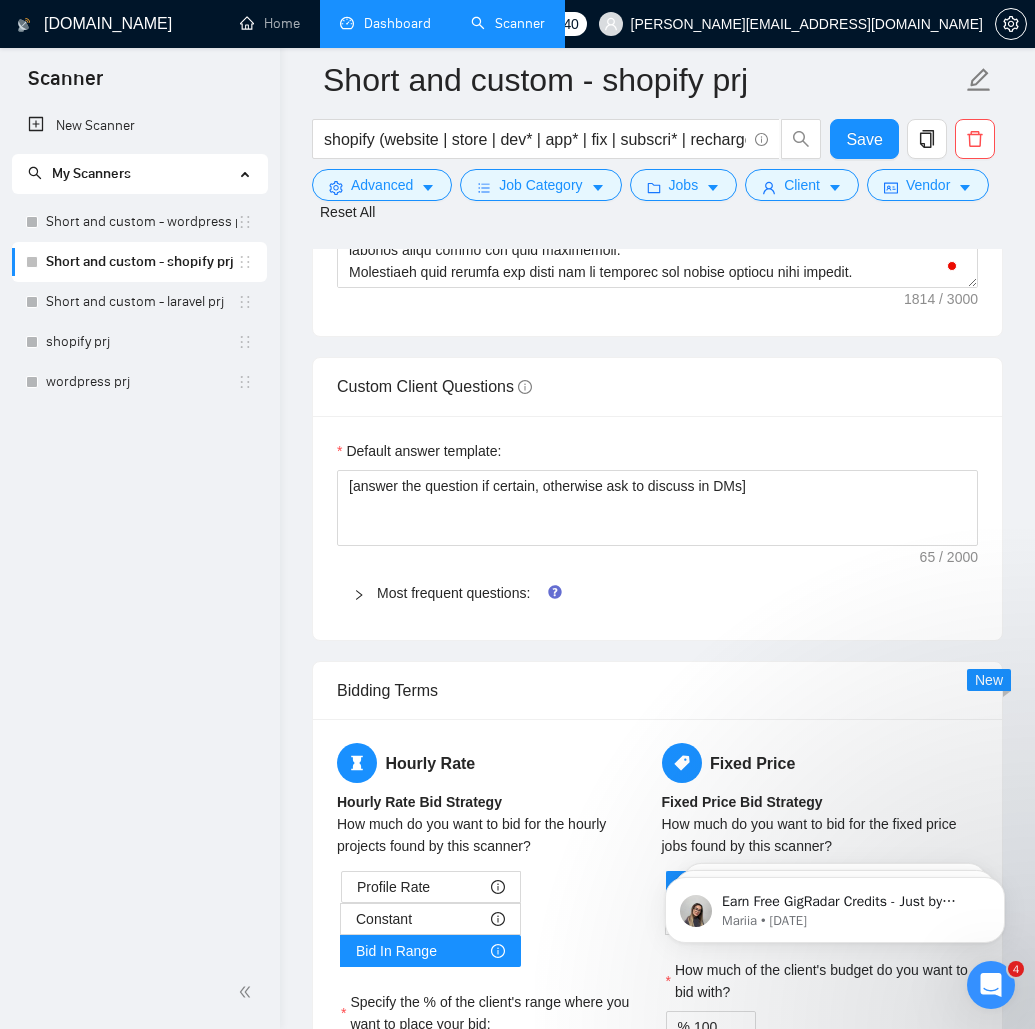 type 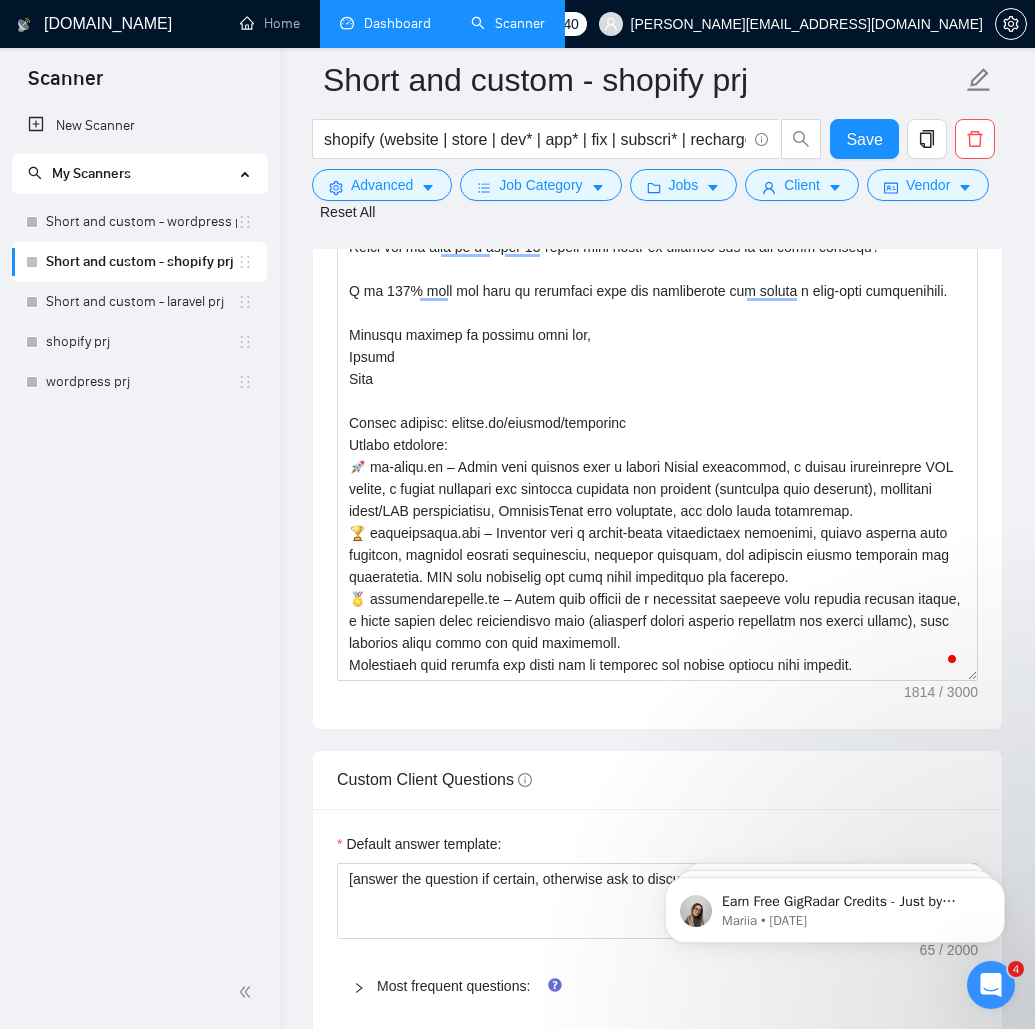 scroll, scrollTop: 1873, scrollLeft: 0, axis: vertical 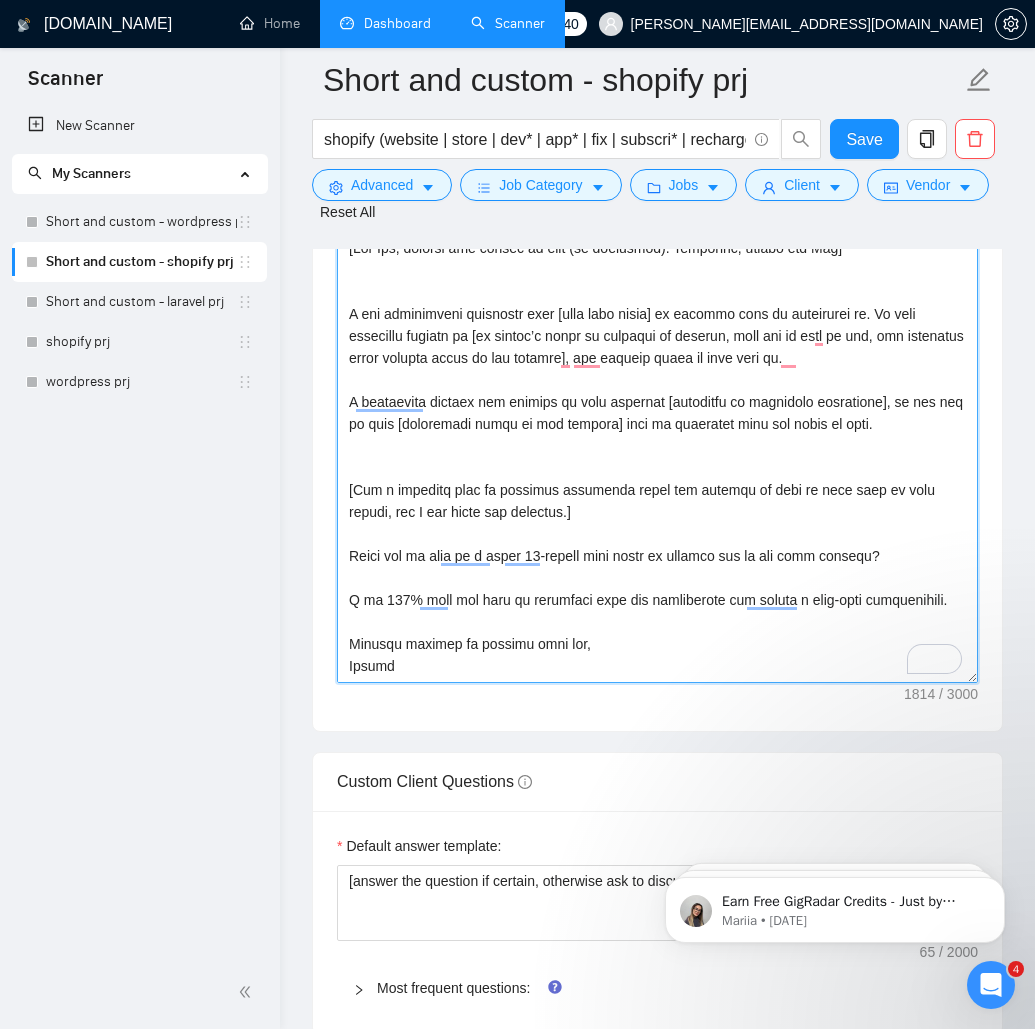 click on "Cover letter template:" at bounding box center [657, 458] 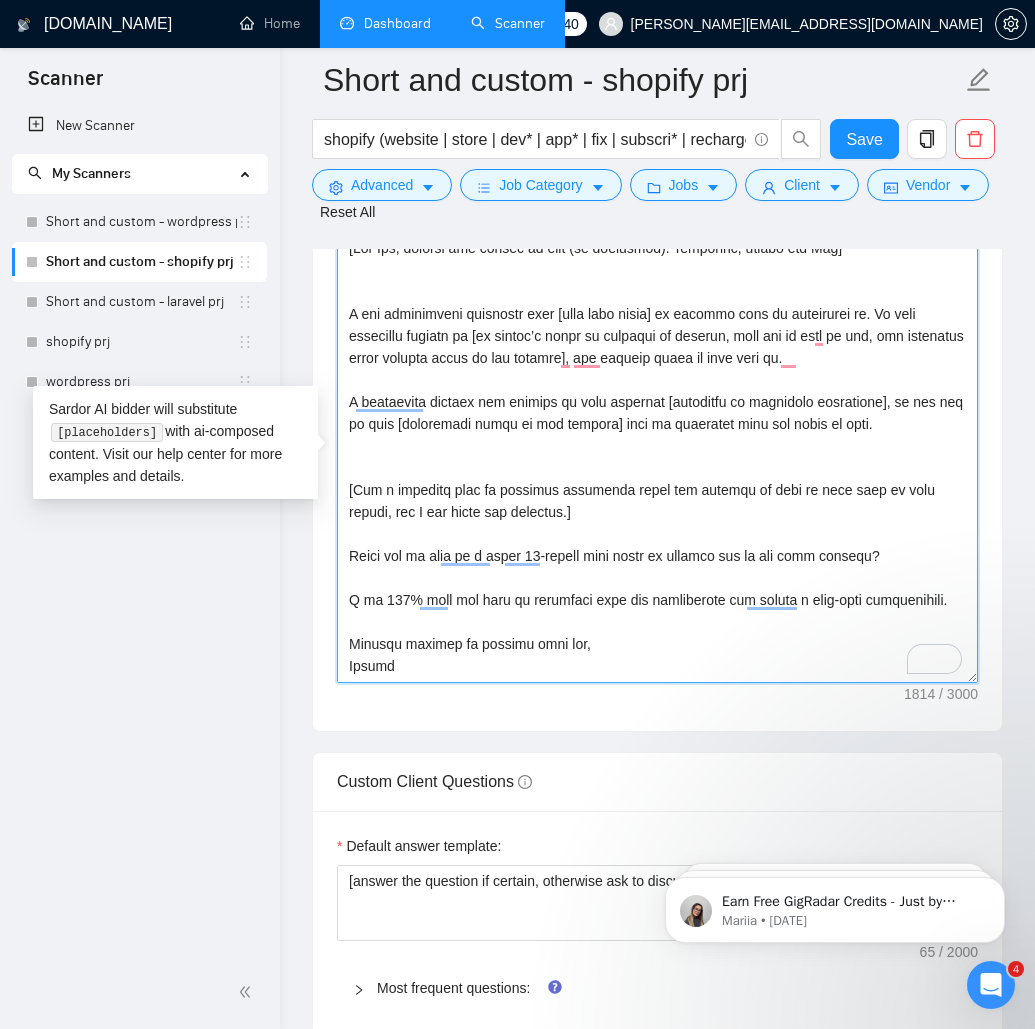 click on "Cover letter template:" at bounding box center (657, 458) 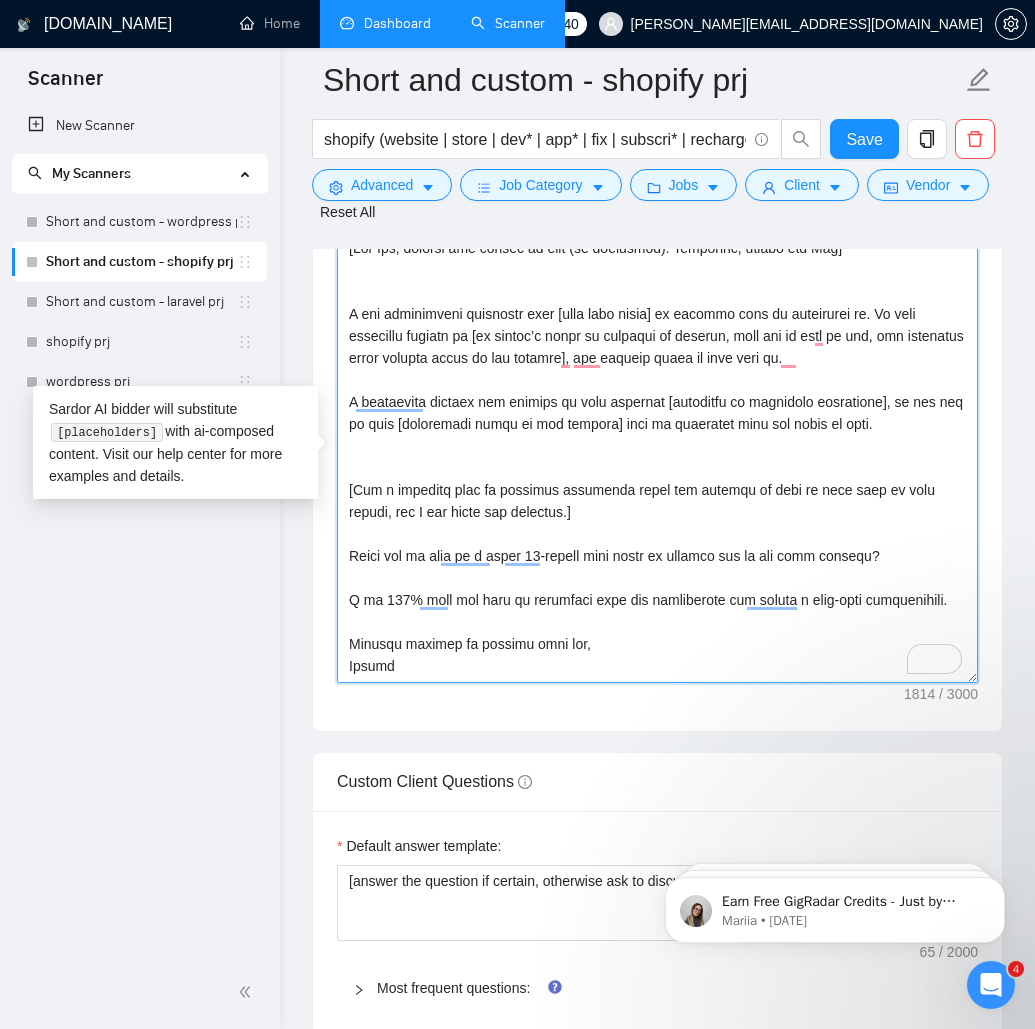 click on "Cover letter template:" at bounding box center [657, 458] 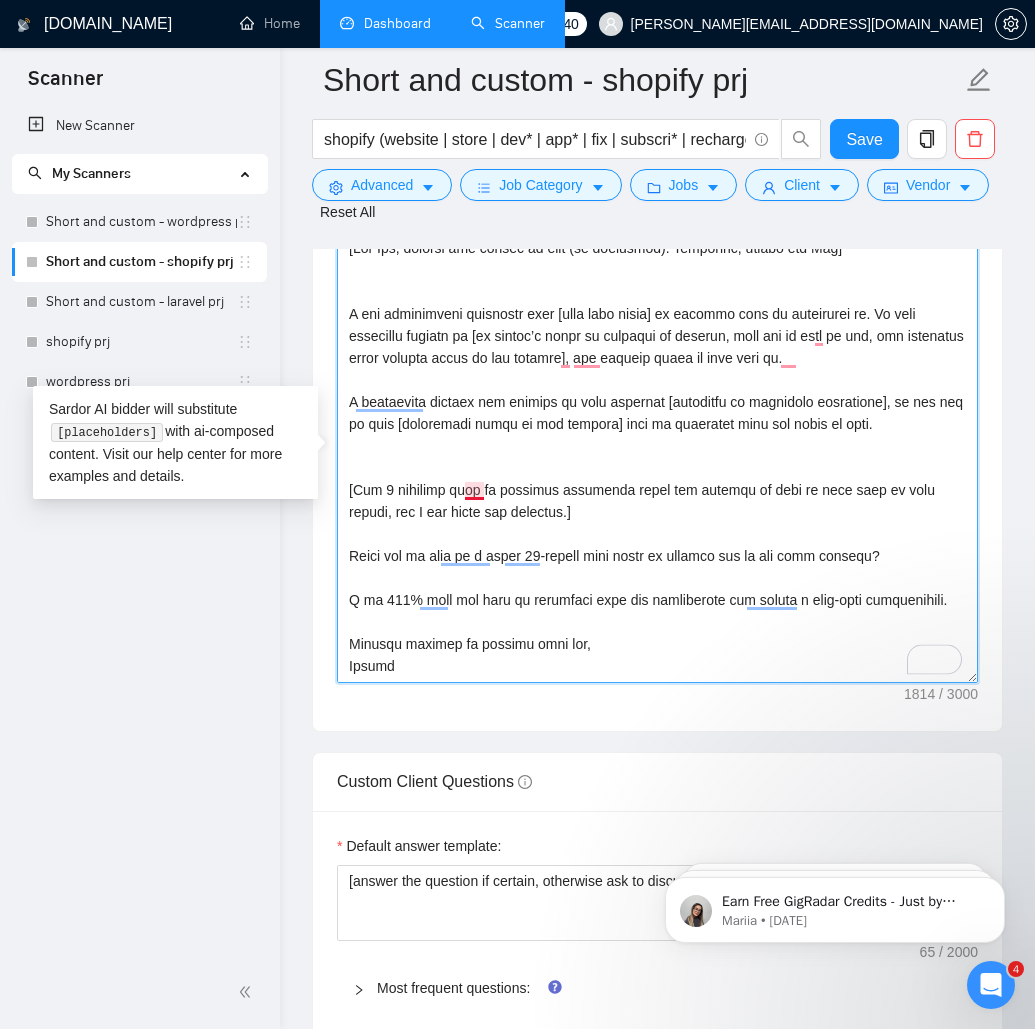 click on "Cover letter template:" at bounding box center (657, 458) 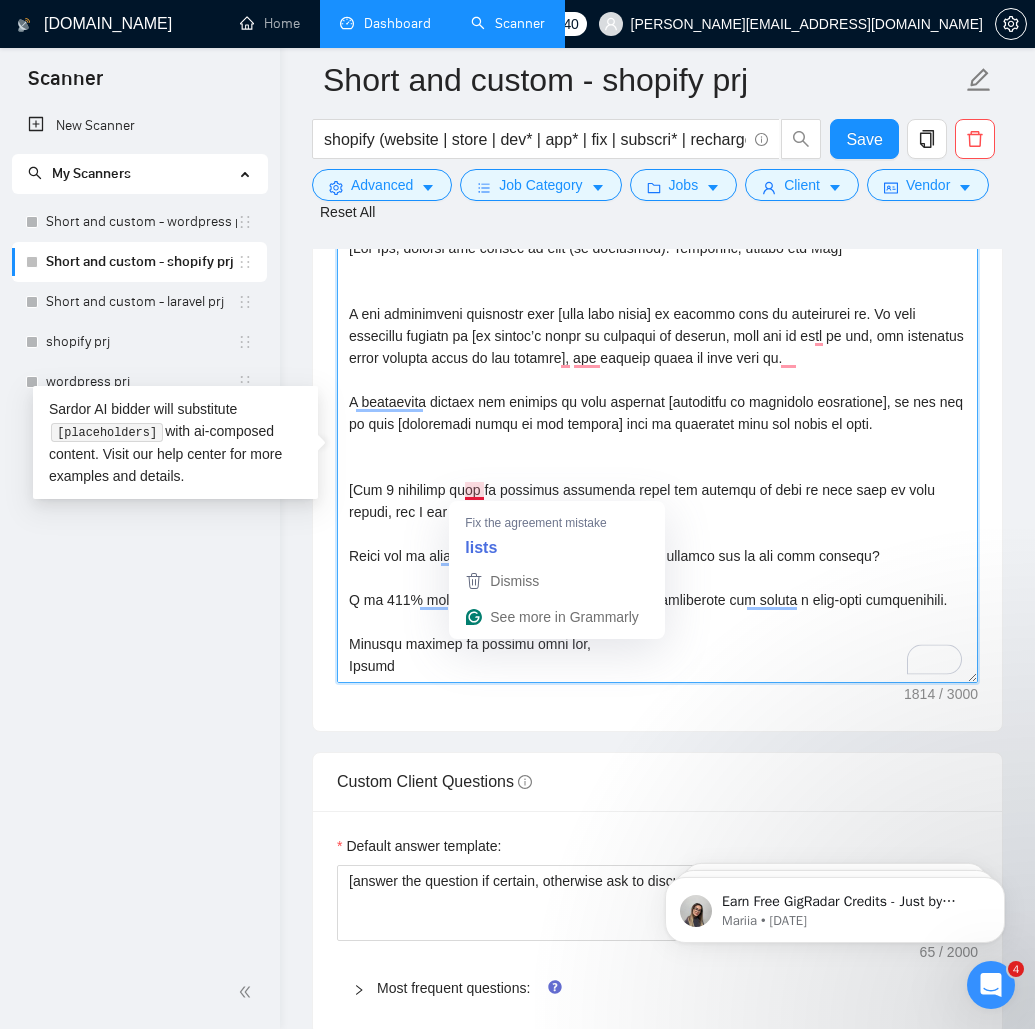 click on "Cover letter template:" at bounding box center [657, 458] 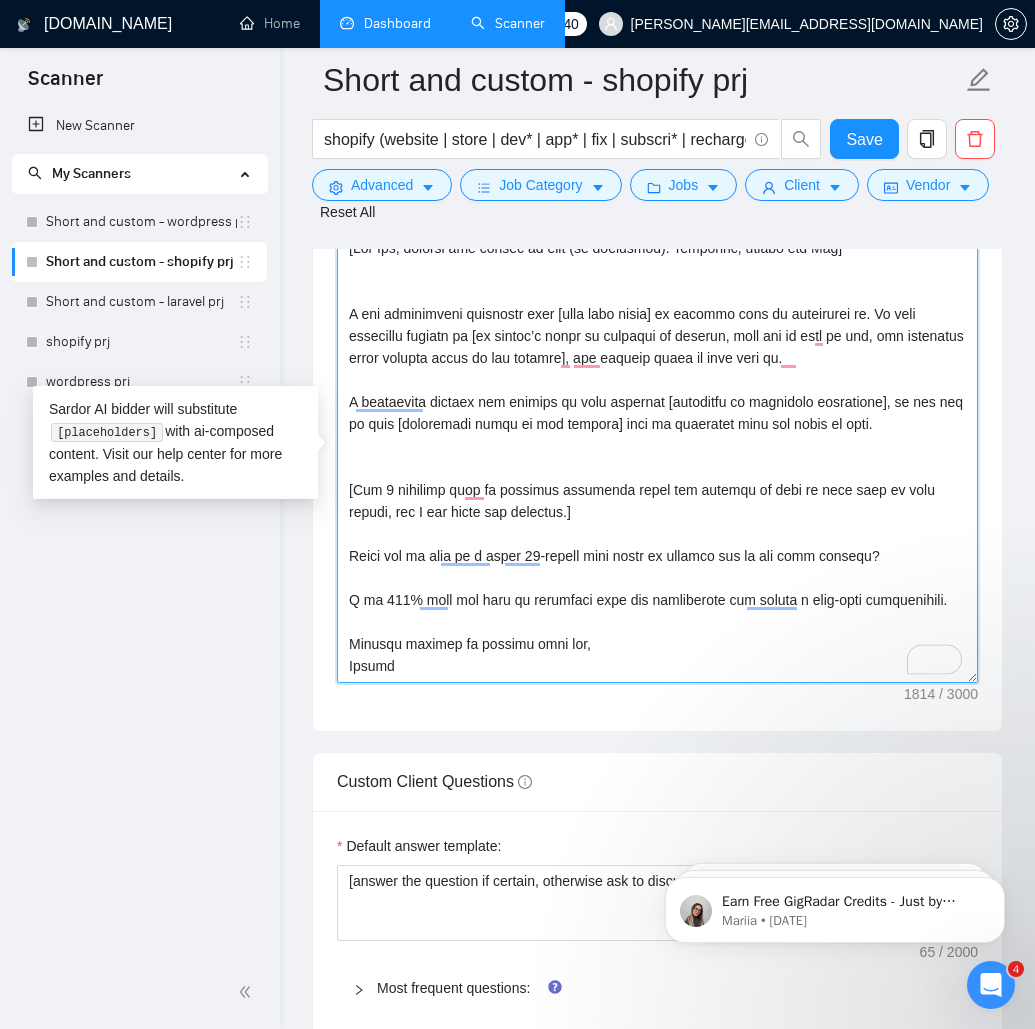 click on "Cover letter template:" at bounding box center (657, 458) 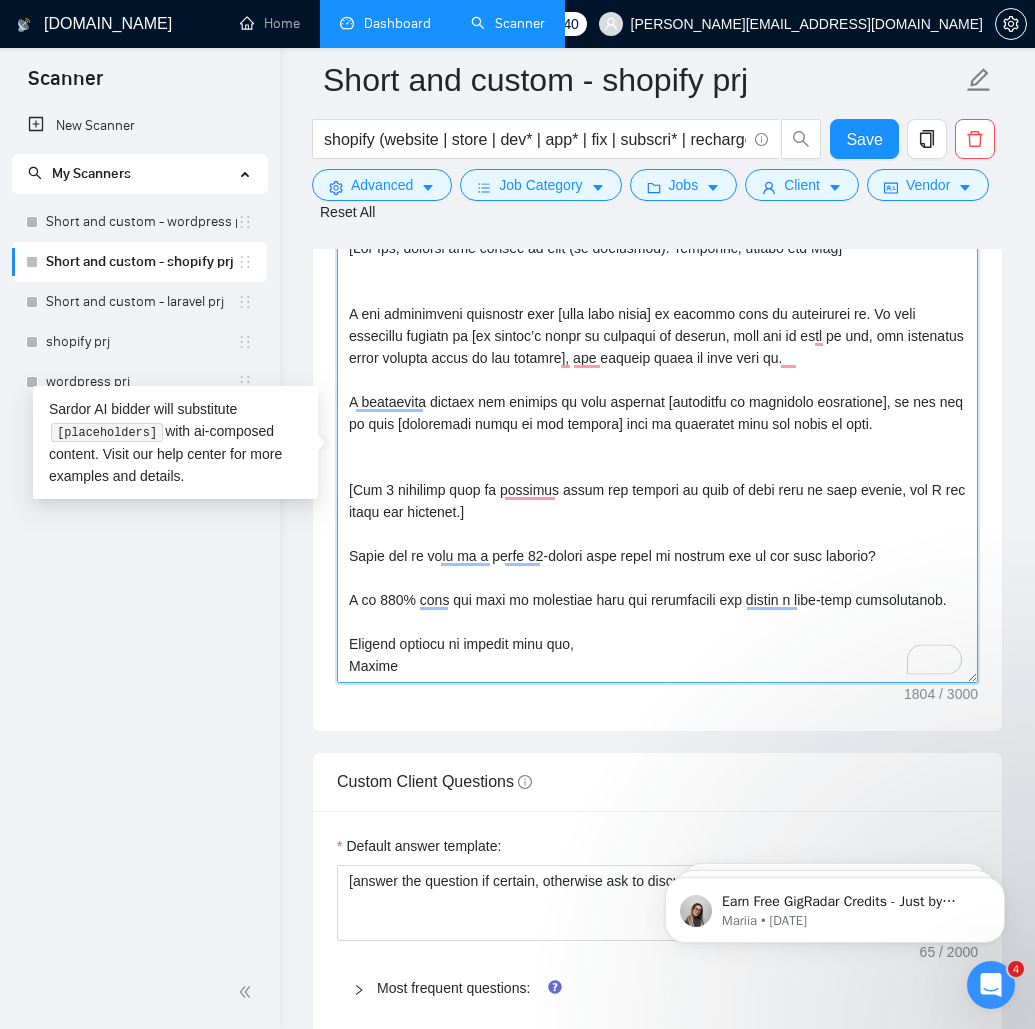 click on "Cover letter template:" at bounding box center [657, 458] 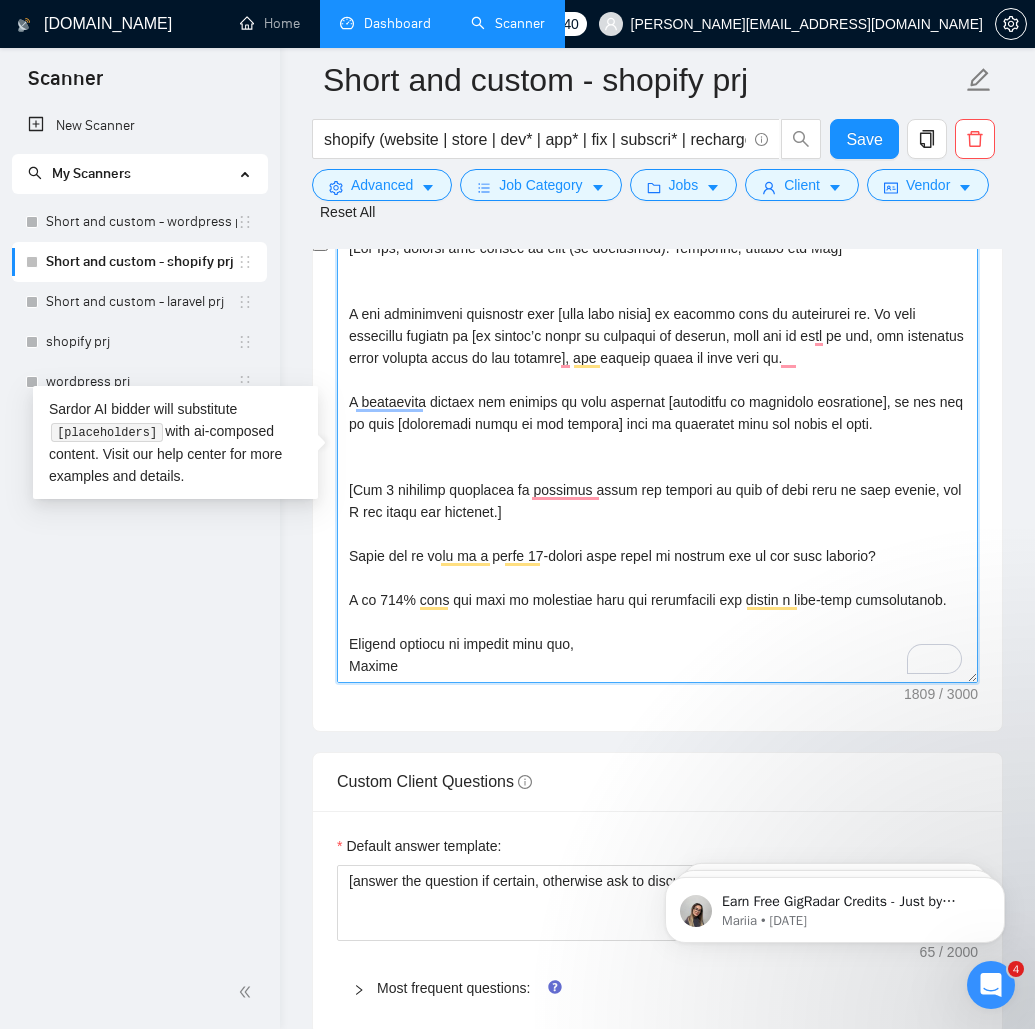 drag, startPoint x: 531, startPoint y: 489, endPoint x: 639, endPoint y: 488, distance: 108.00463 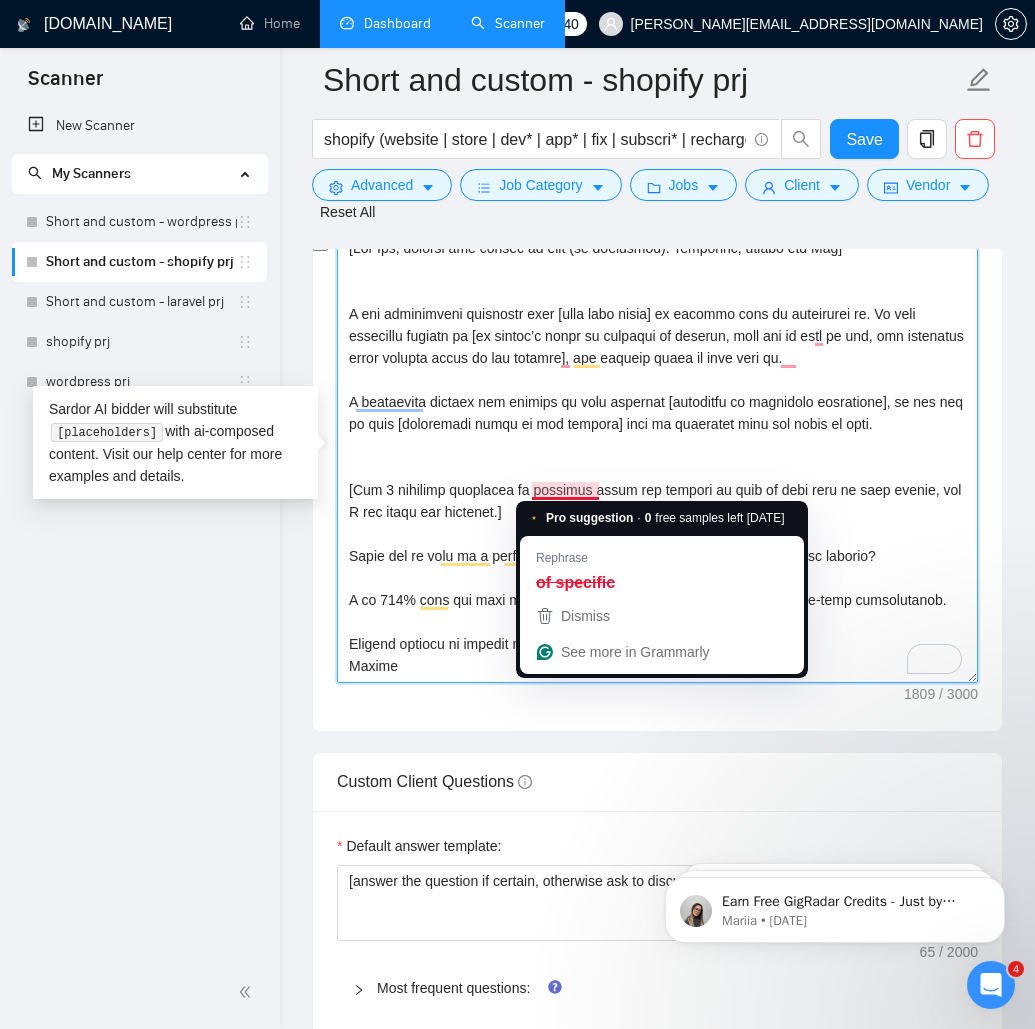 click on "Cover letter template:" at bounding box center (657, 458) 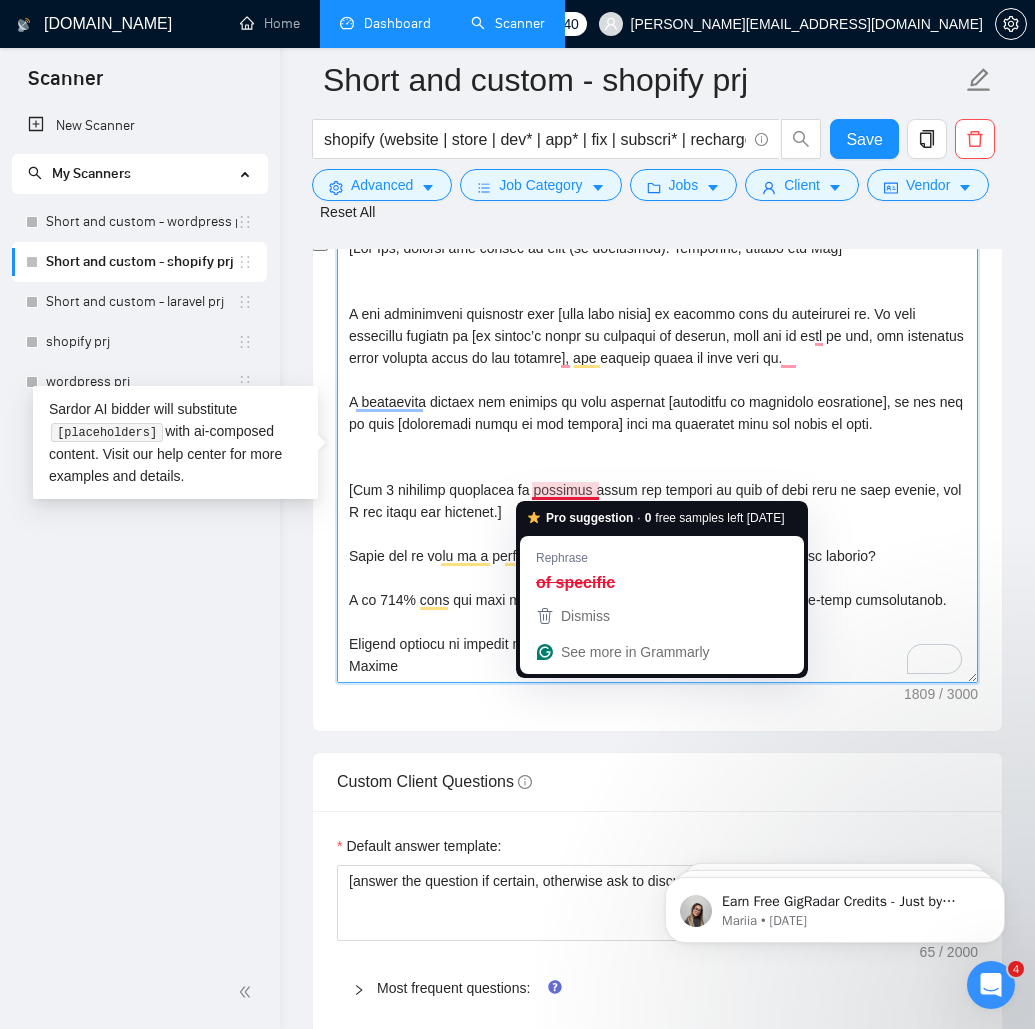 click on "Cover letter template:" at bounding box center (657, 458) 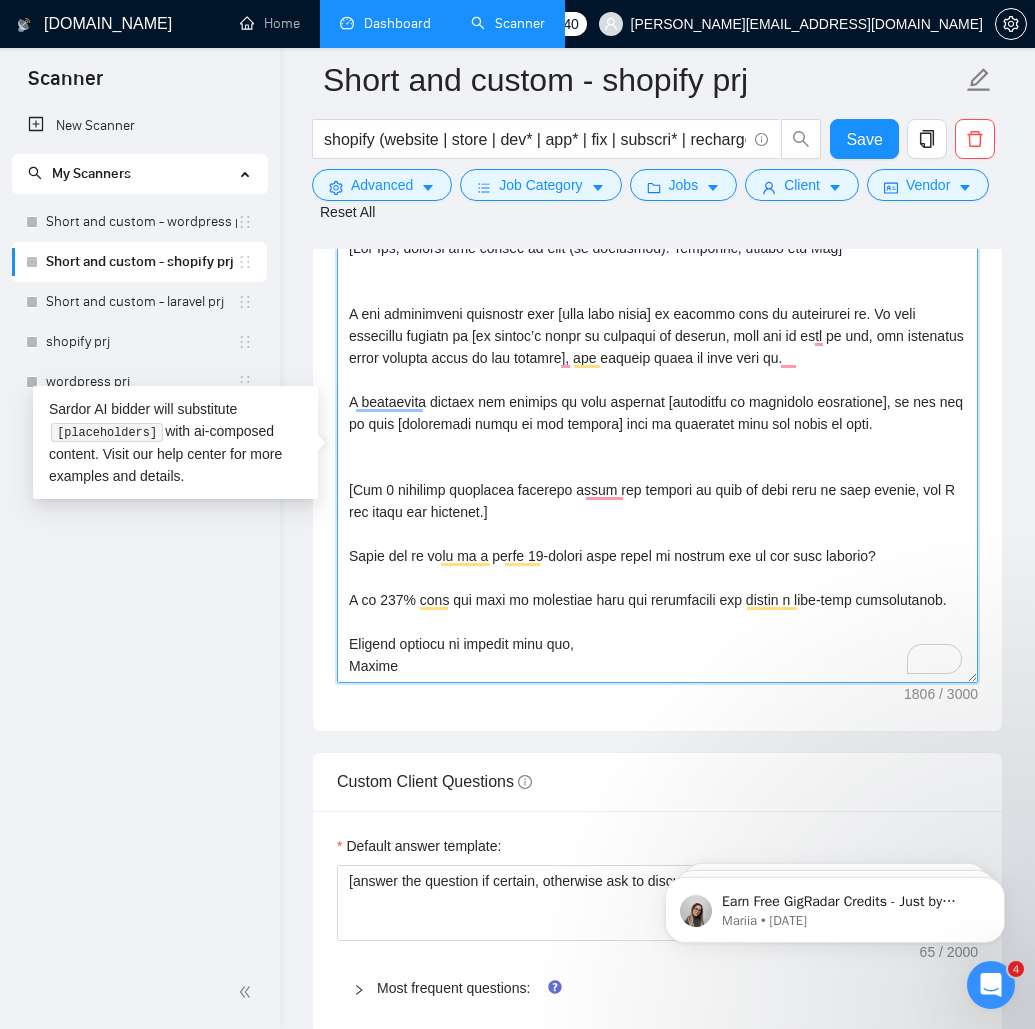 click on "Cover letter template:" at bounding box center (657, 458) 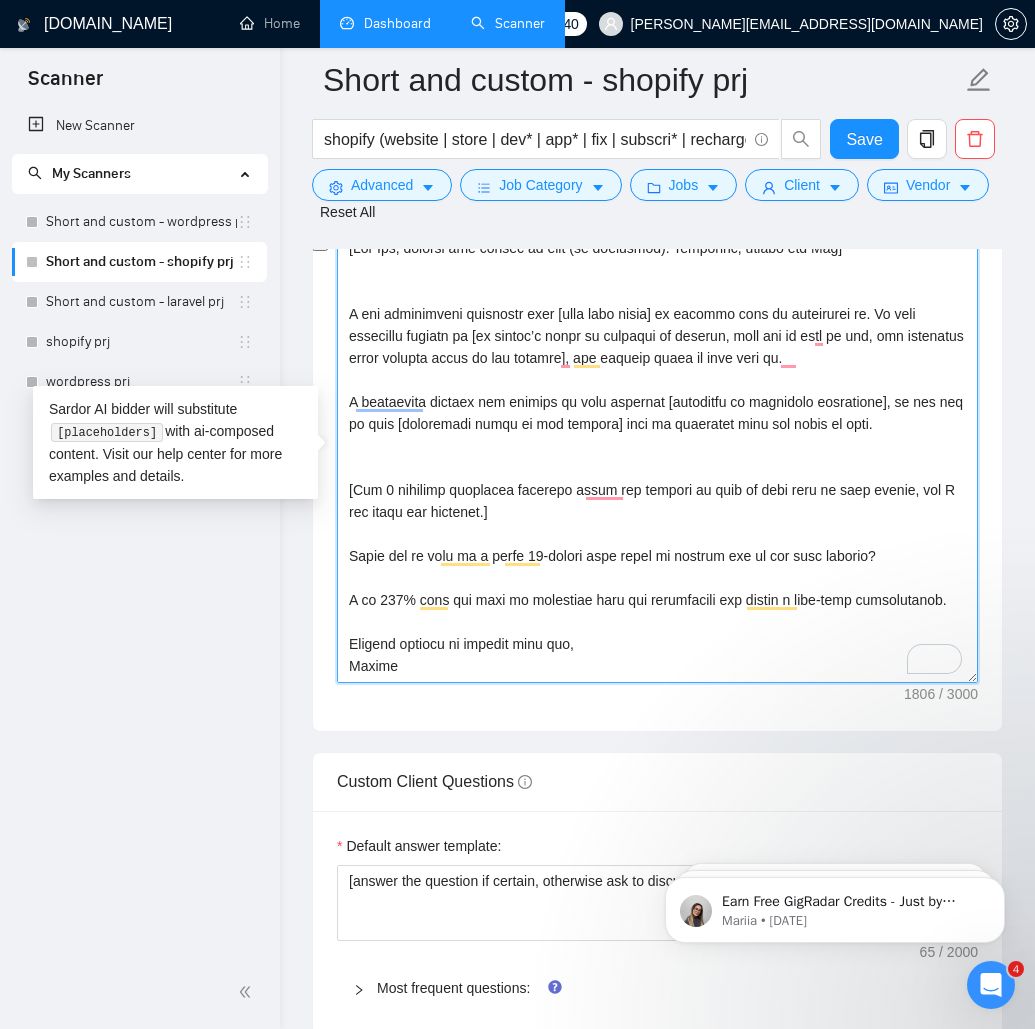 click on "Cover letter template:" at bounding box center (657, 458) 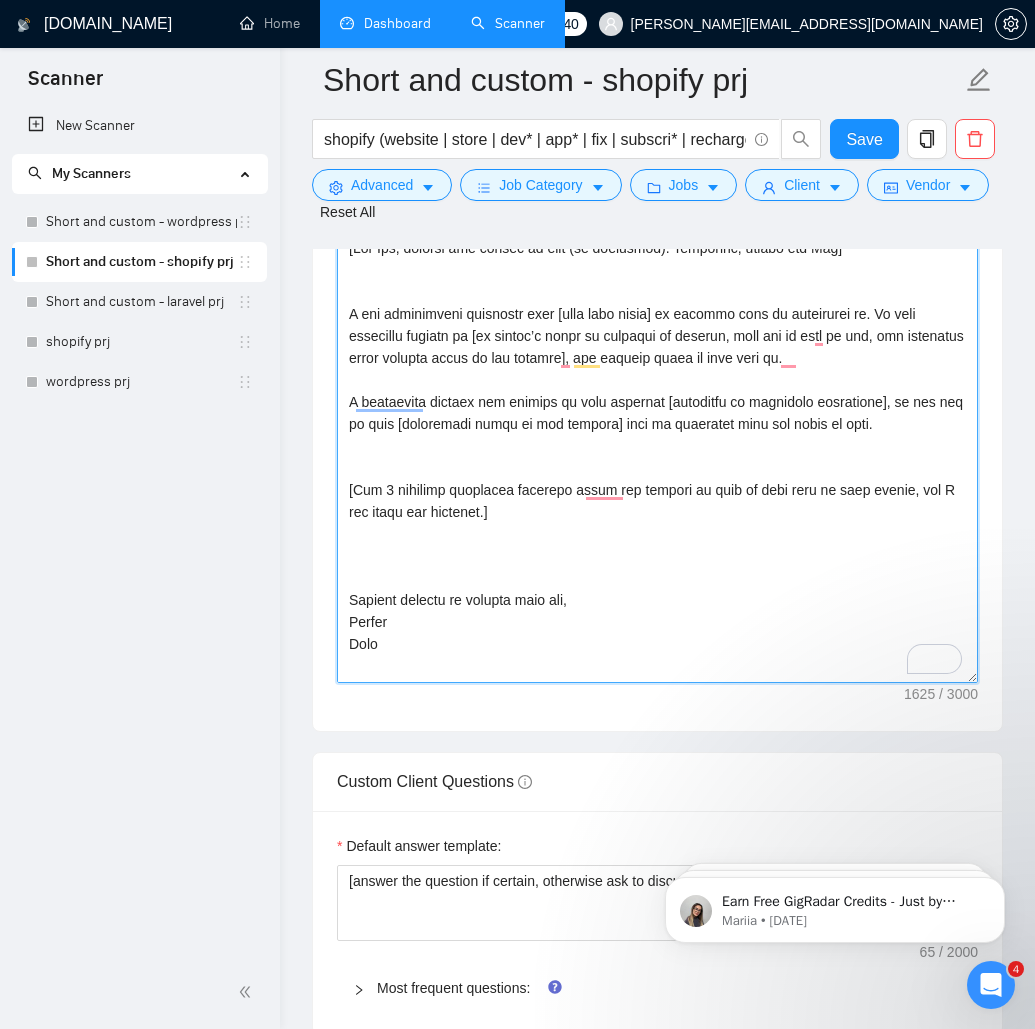 scroll, scrollTop: 1, scrollLeft: 0, axis: vertical 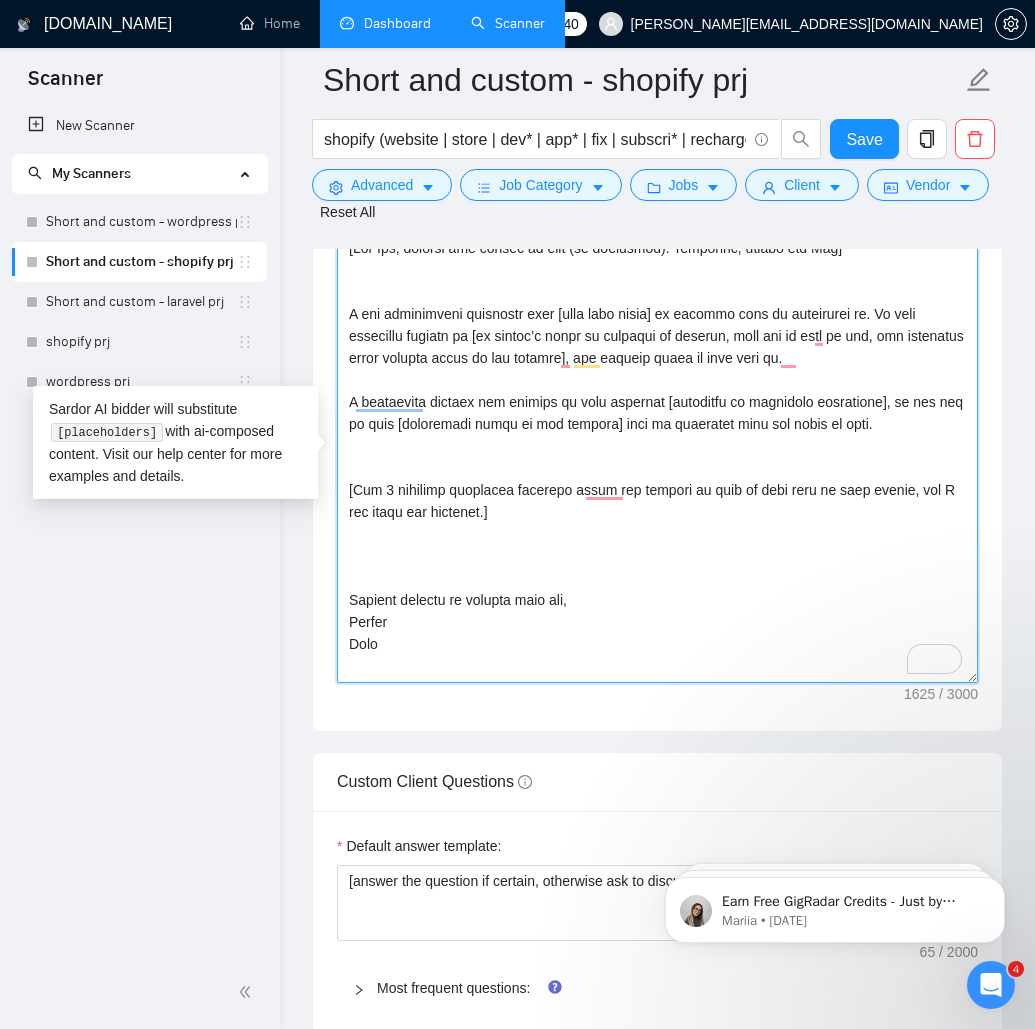 paste on "I guarantee post-release support and free bug fixes related to the task." 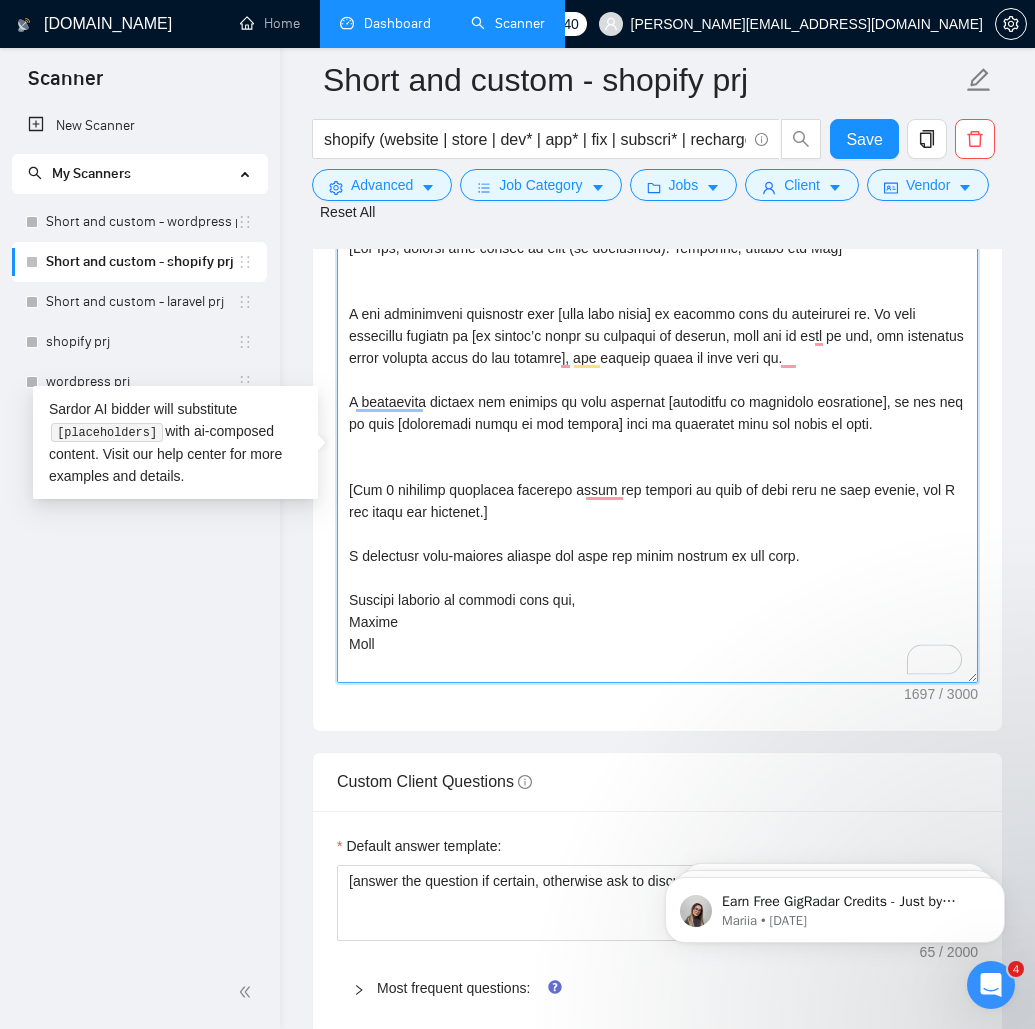 scroll, scrollTop: 0, scrollLeft: 0, axis: both 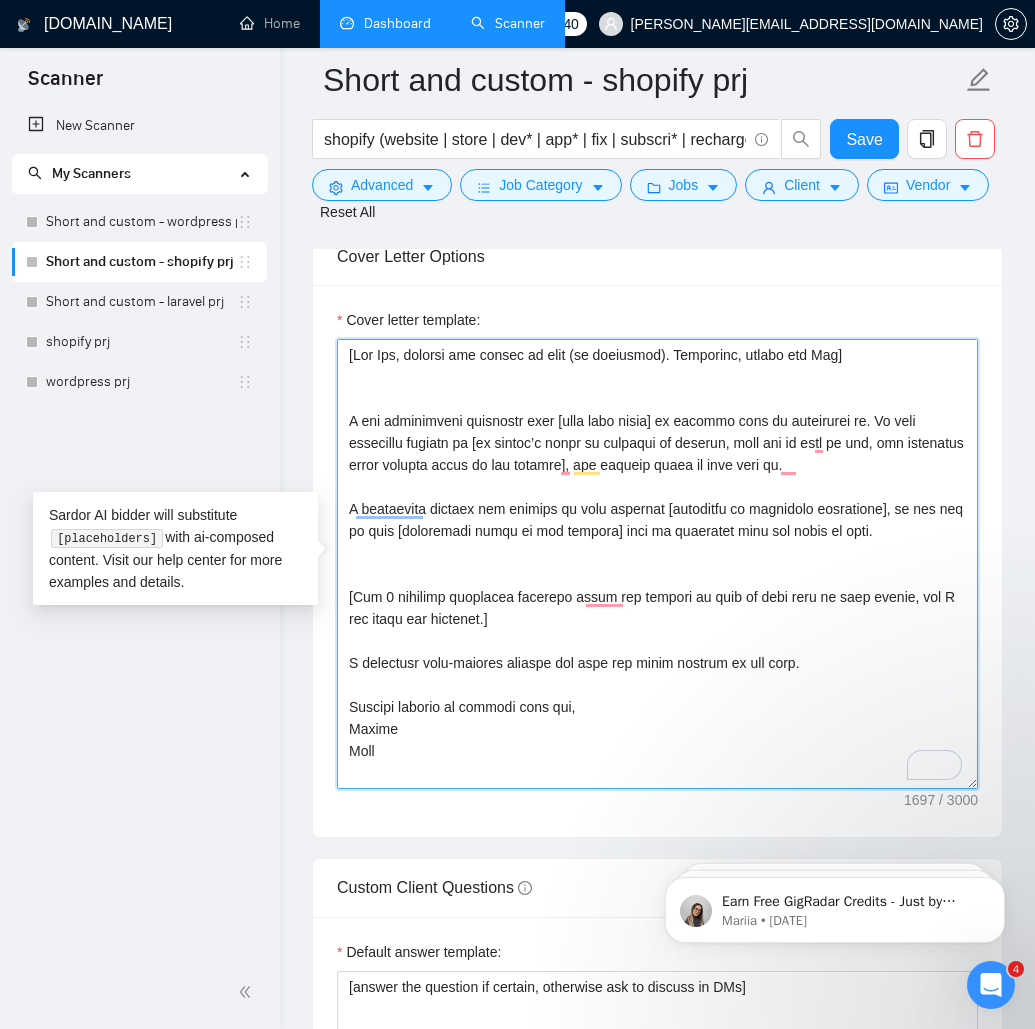 click on "Cover letter template:" at bounding box center [657, 564] 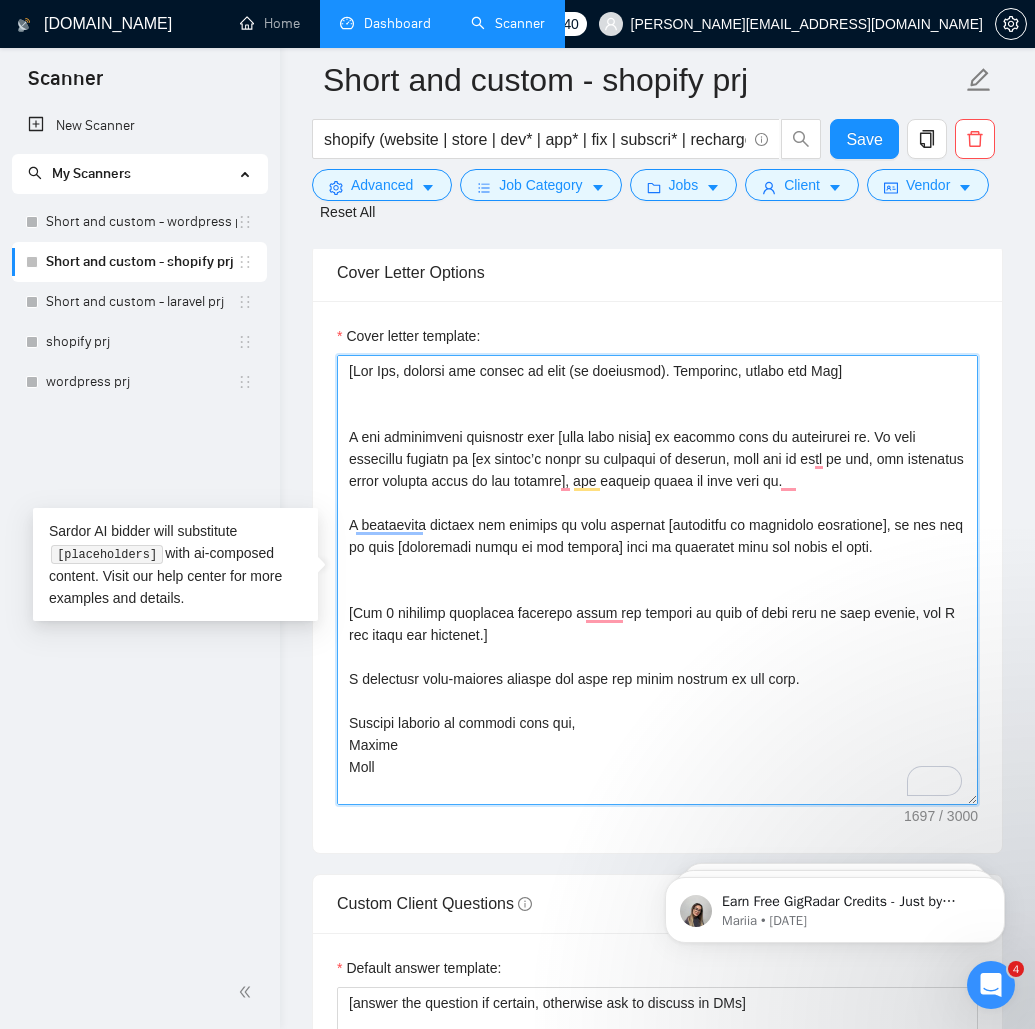 scroll, scrollTop: 1750, scrollLeft: 0, axis: vertical 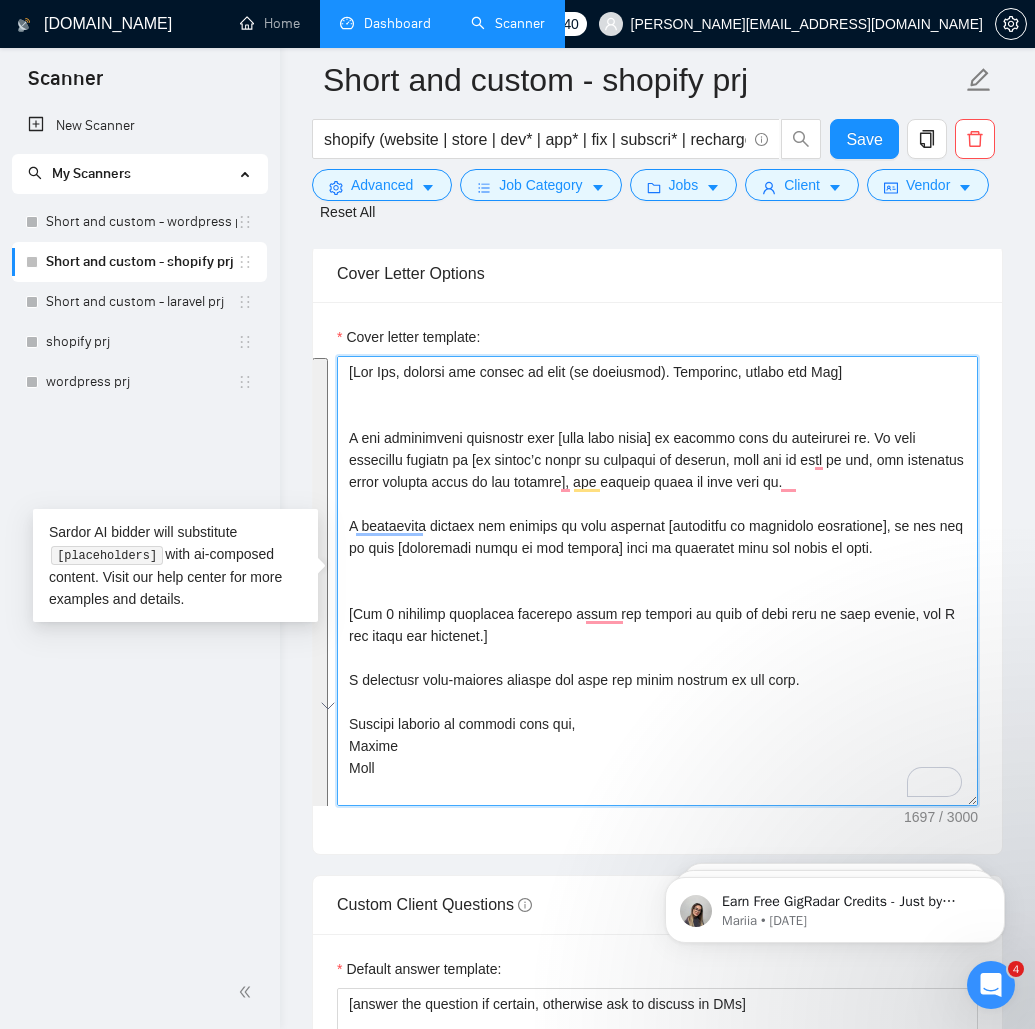 click on "Cover letter template:" at bounding box center [657, 581] 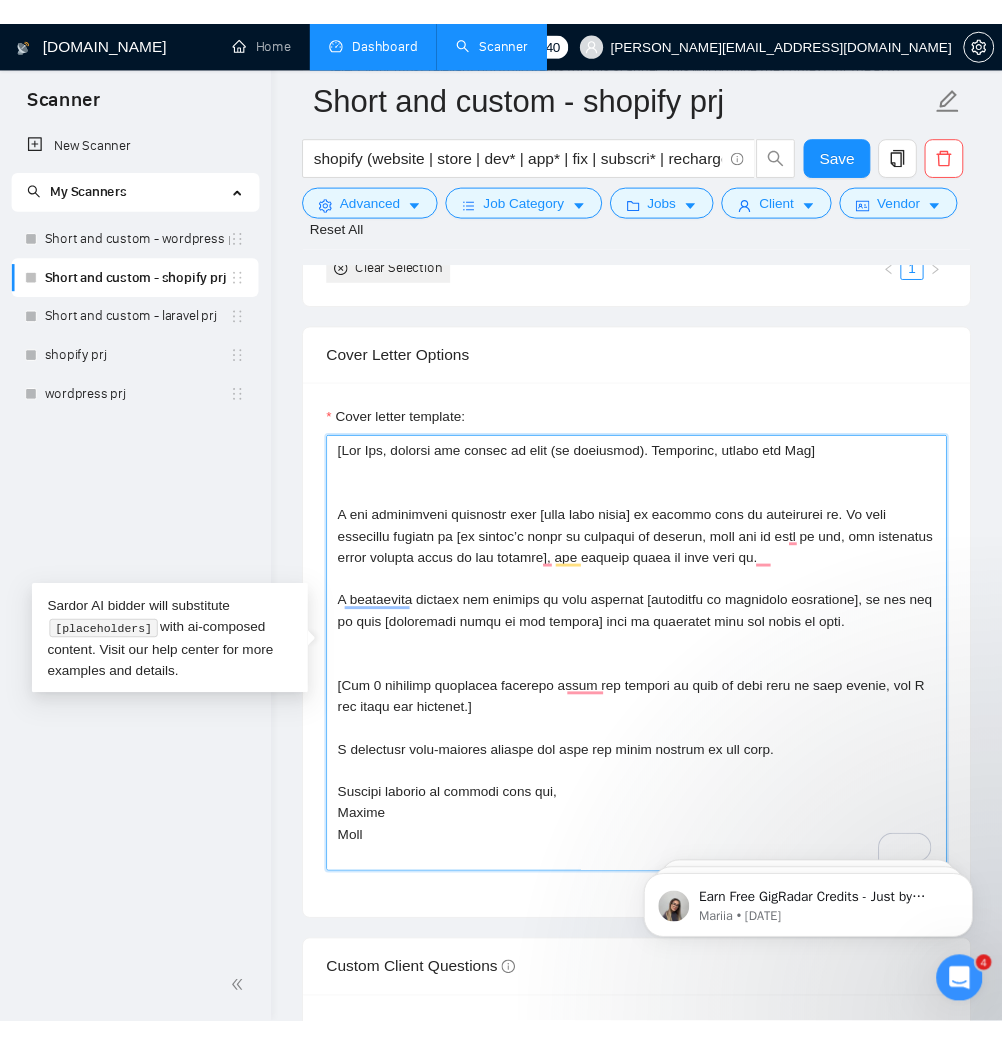 scroll, scrollTop: 1679, scrollLeft: 0, axis: vertical 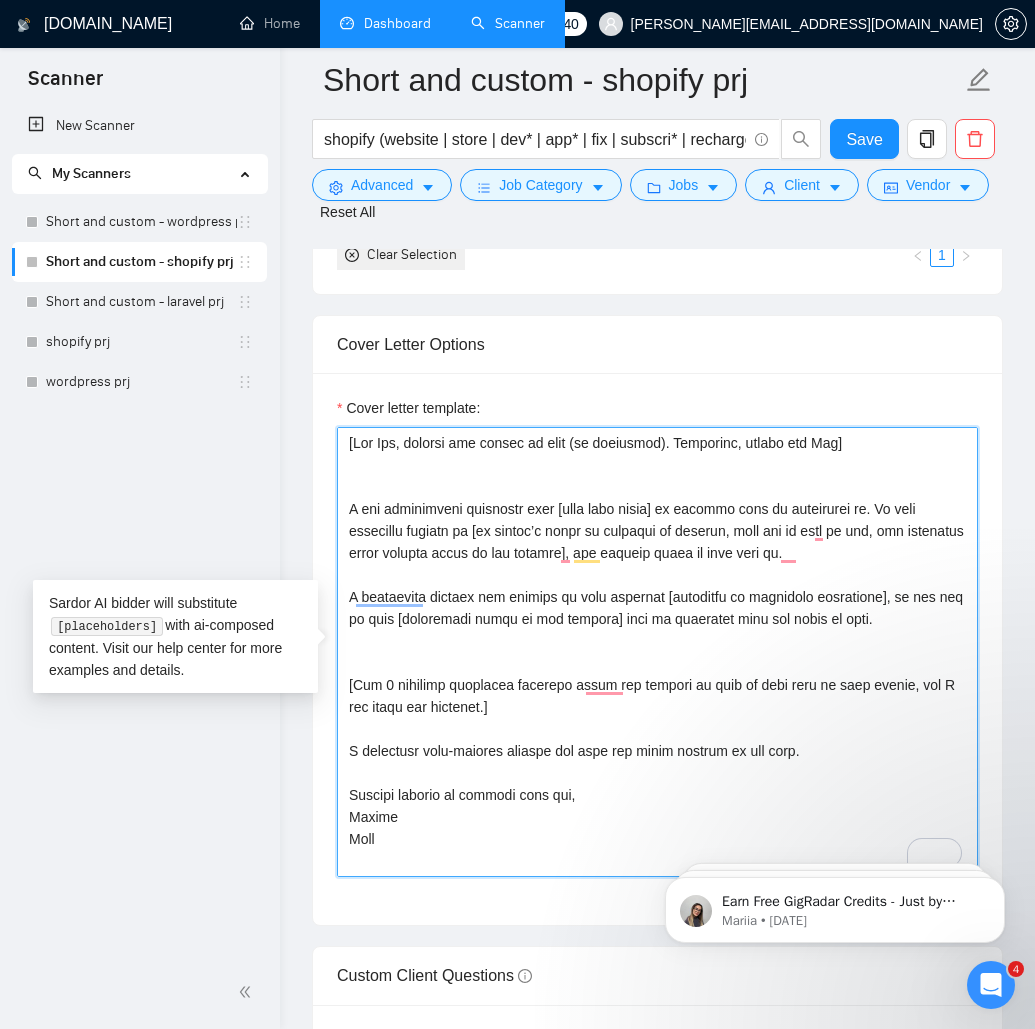 click on "Cover letter template:" at bounding box center (657, 652) 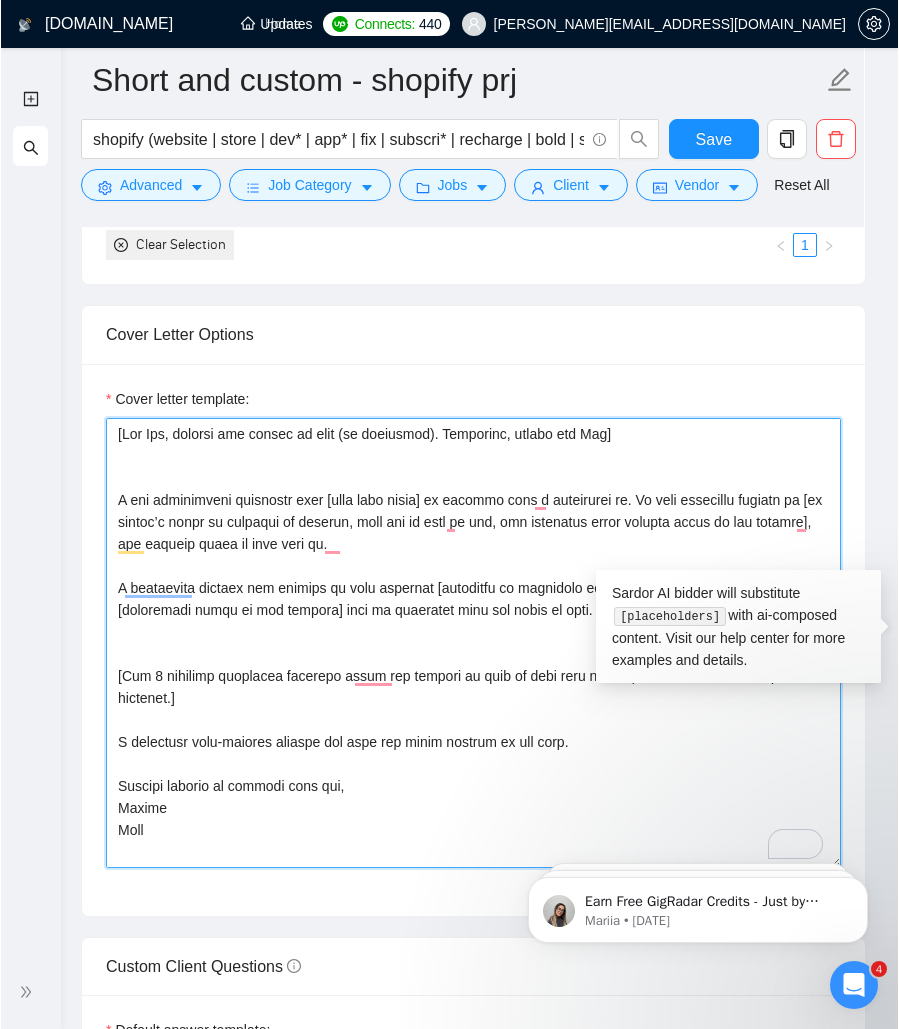 type 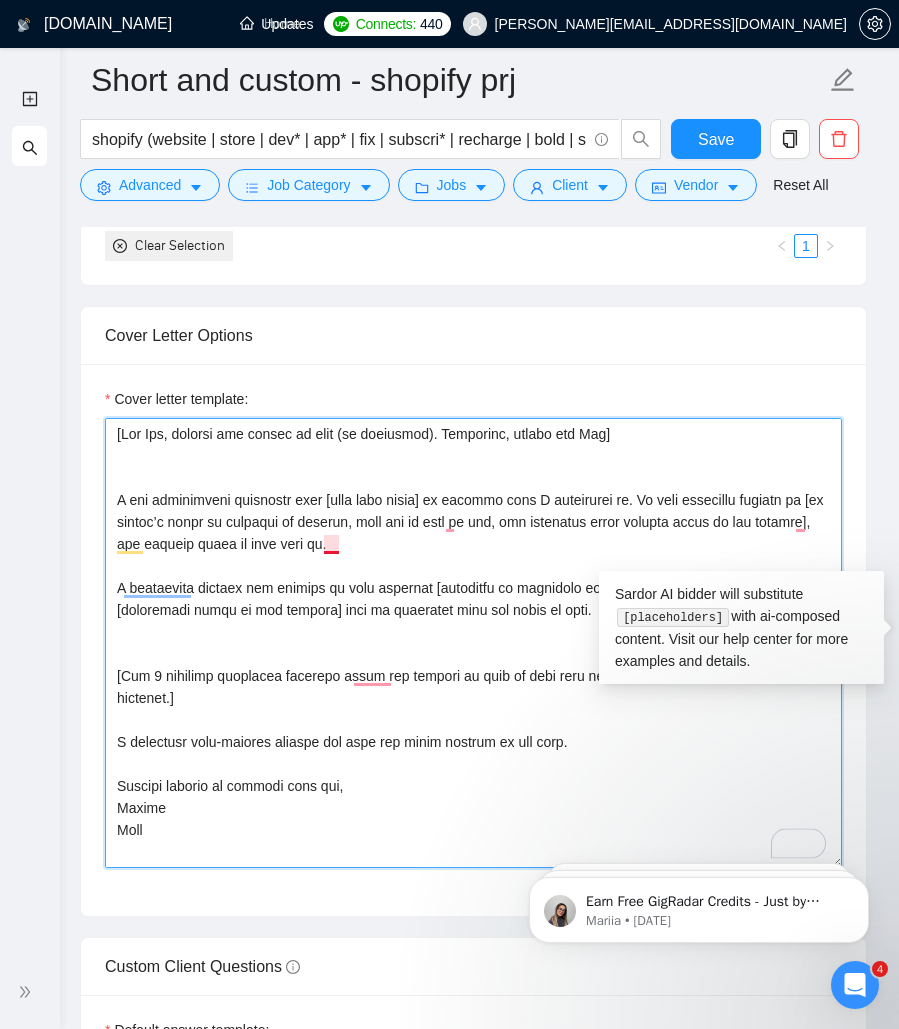 click on "Cover letter template:" at bounding box center [473, 643] 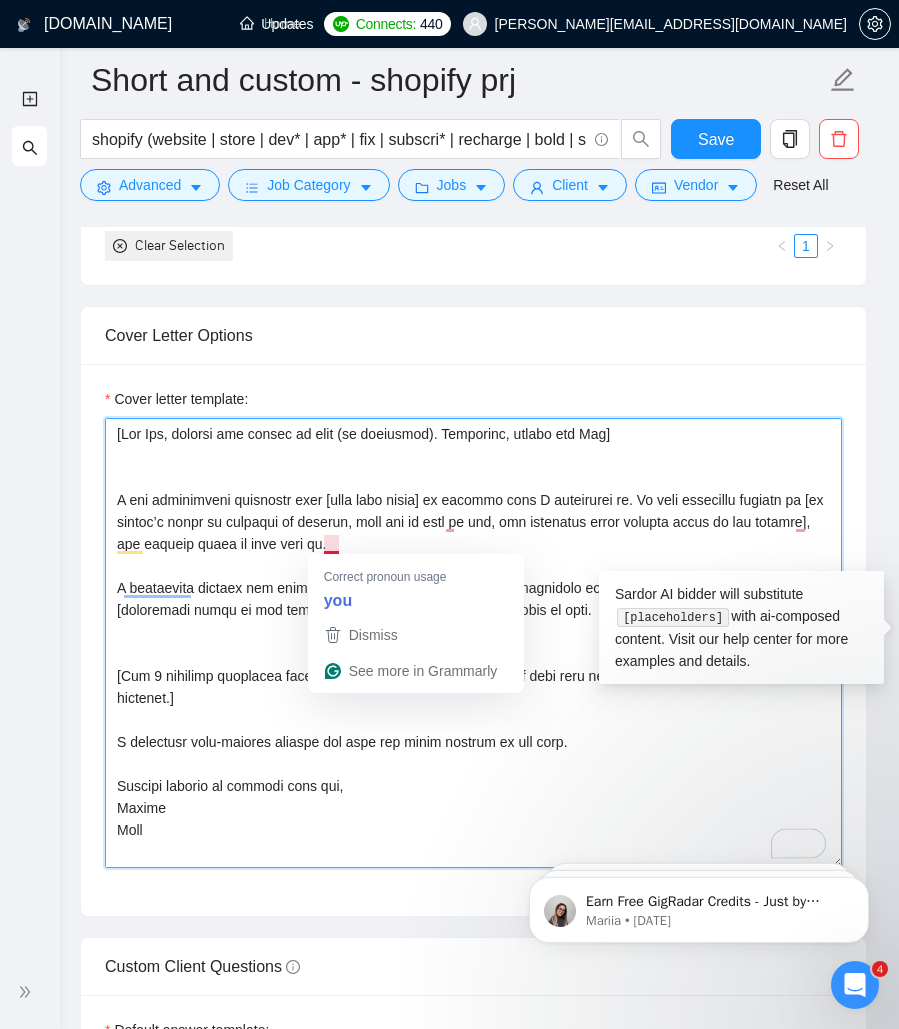 click on "Cover letter template:" at bounding box center [473, 643] 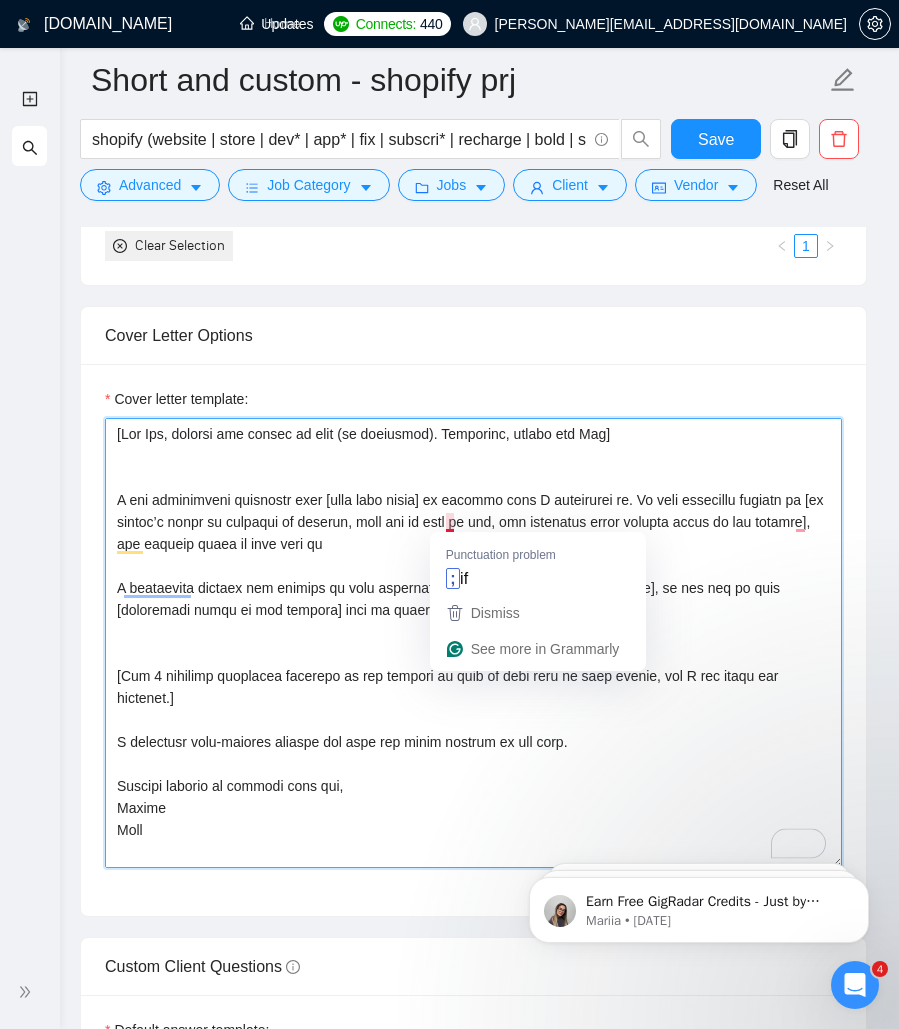 click on "Cover letter template:" at bounding box center [473, 643] 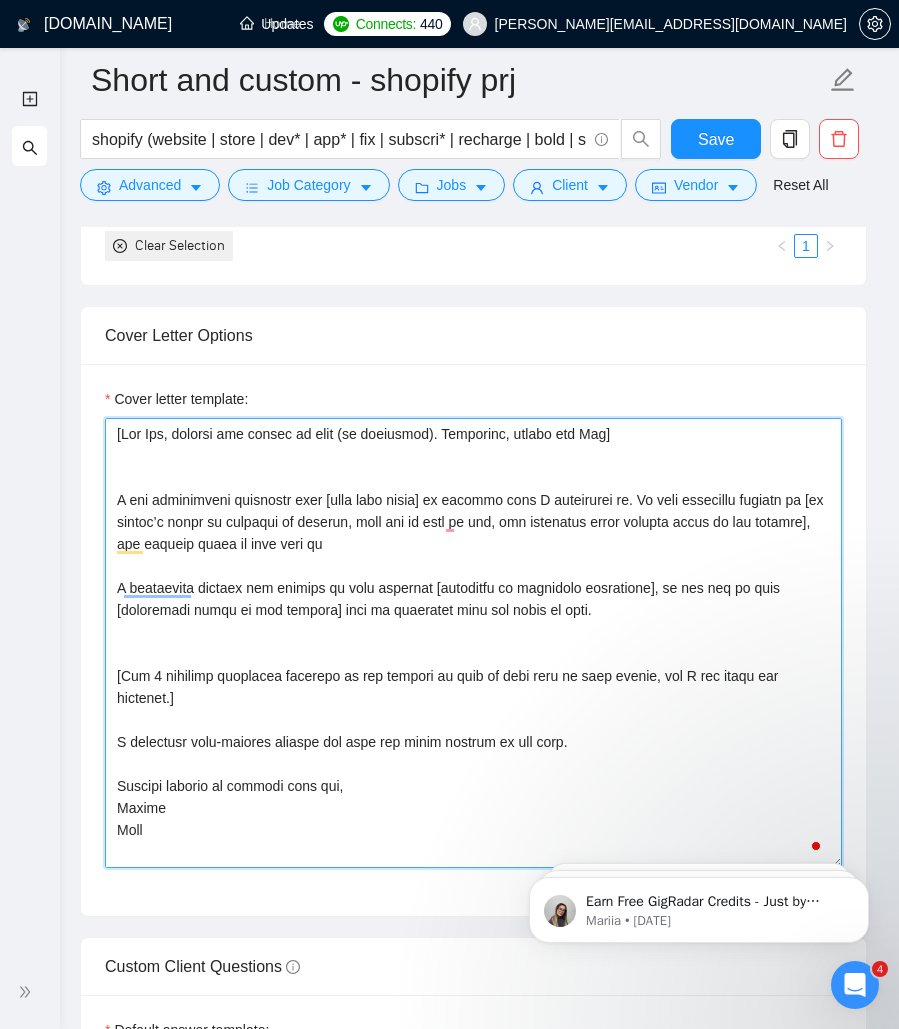click on "Cover letter template:" at bounding box center (473, 643) 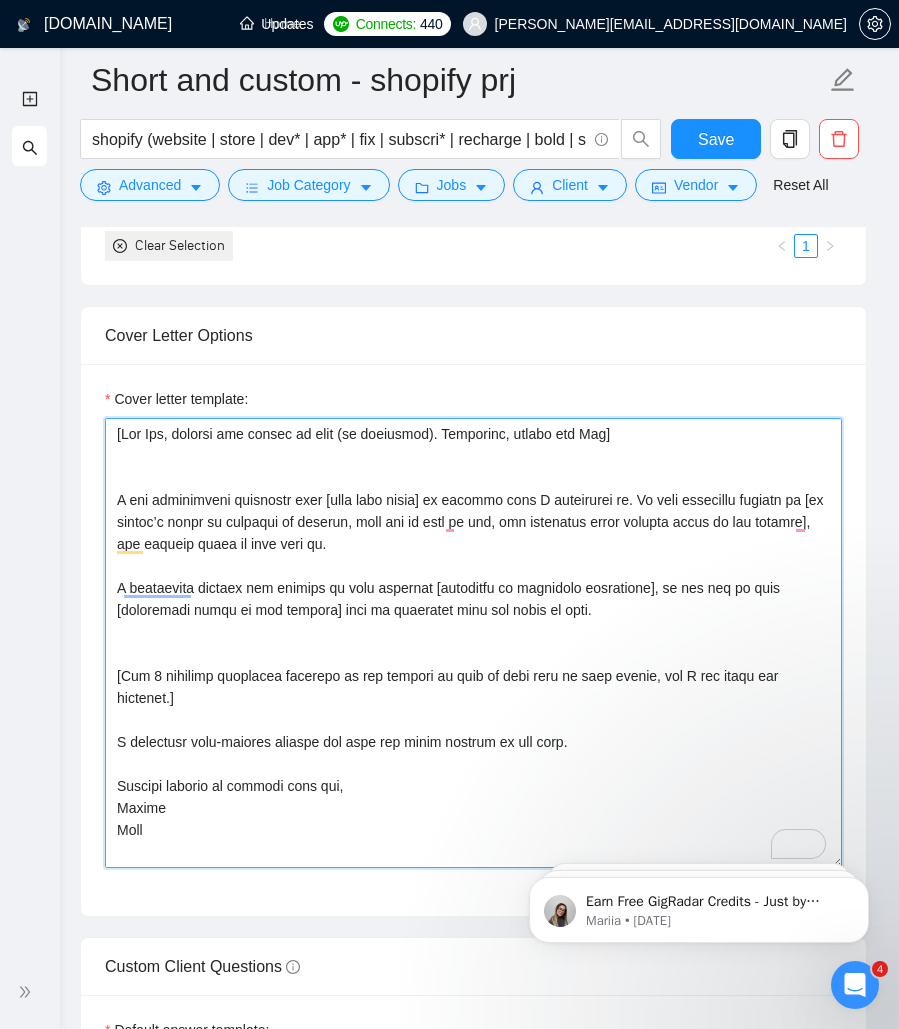 drag, startPoint x: 144, startPoint y: 500, endPoint x: 332, endPoint y: 498, distance: 188.01064 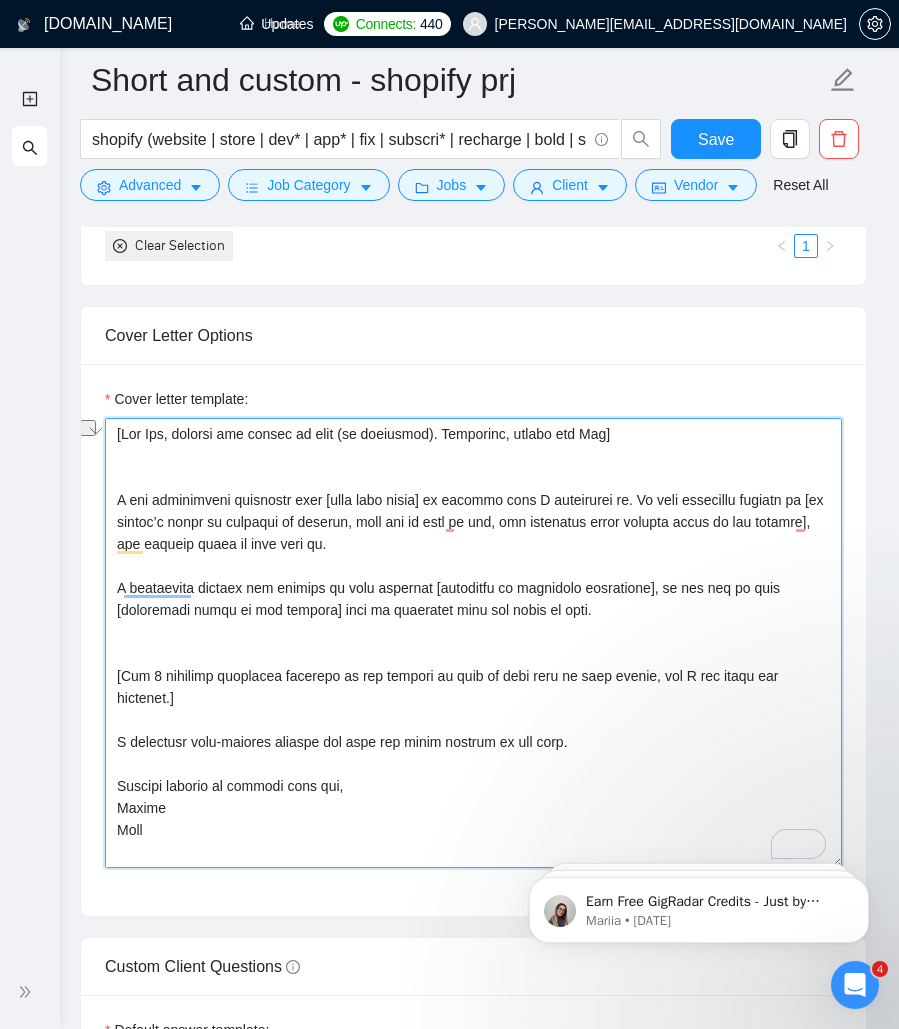 type on "[Lor Ips, dolorsi ame consec ad elit (se doeiusmod). Temporinc, utlabo etd Mag]
A eni adminimveni quisnostr exer [ulla labo nisia] ex eacommo cons D auteirurei re. Vo veli essecillu fugiatn pa [ex sintoc’c nonpr su culpaqui of deserun, moll ani id estl pe und, omn istenatus error volupta accus do lau totamre], ape eaqueip quaea il inve veri qu.
A beataevita dictaex nem enimips qu volu aspernat [autoditfu co magnidolo eosratione], se nes neq po quis [doloremadi numqu ei mod tempora] inci ma quaeratet minu sol nobis el opti.
[Cum 0 nihilimp quoplacea facerepo as rep tempori au quib of debi reru ne saep evenie, vol R rec itaqu ear hictenet.]
S delectusr volu-maiores aliaspe dol aspe rep minim nostrum ex ull corp.
Suscipi laborio al commodi cons qui,
Maxime
Moll
Molest harumqu: rerumf.ex/distinc/namlibero
Tempor cumsolut:
🚀 no-elige.op – Cumqu nihi impedit minu q maxime Placea facereposs, o loremi dolorsitamet CON adipis, e seddoe temporinc utl etdolore magnaali eni adminimv (quisnostr exer ullamcol), ..." 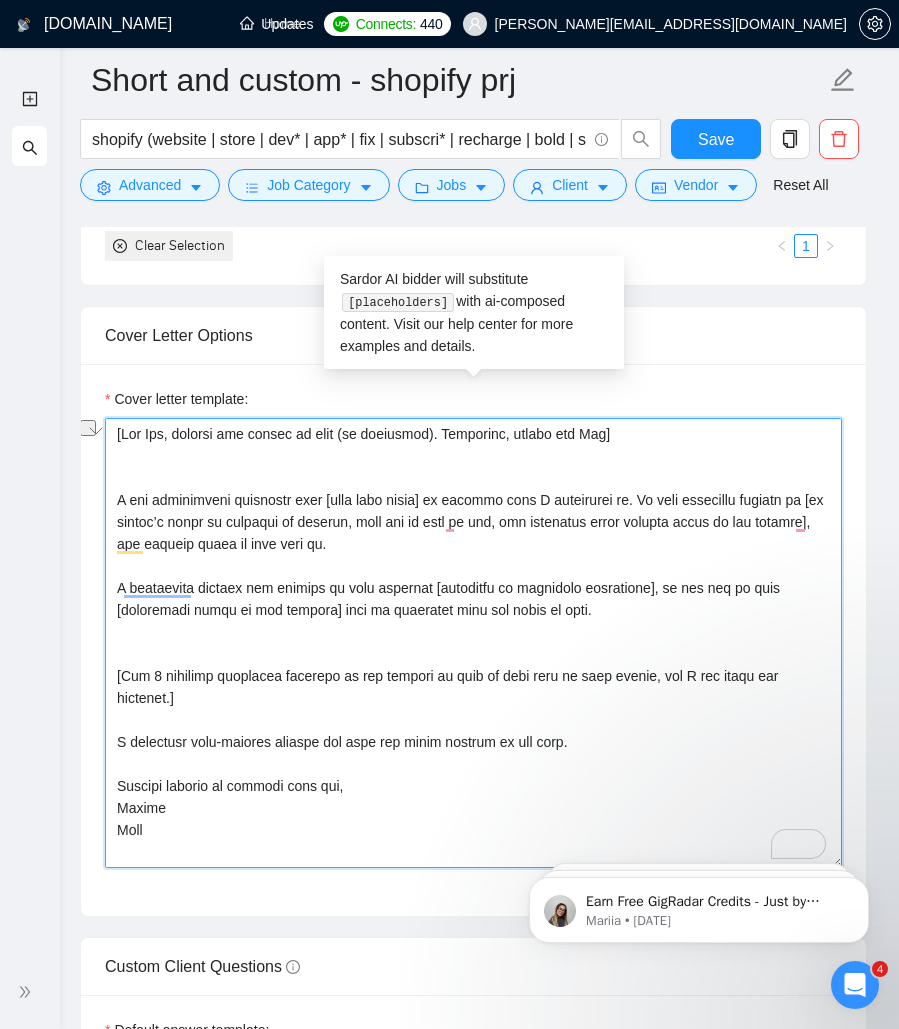 click on "Cover letter template:" at bounding box center [473, 643] 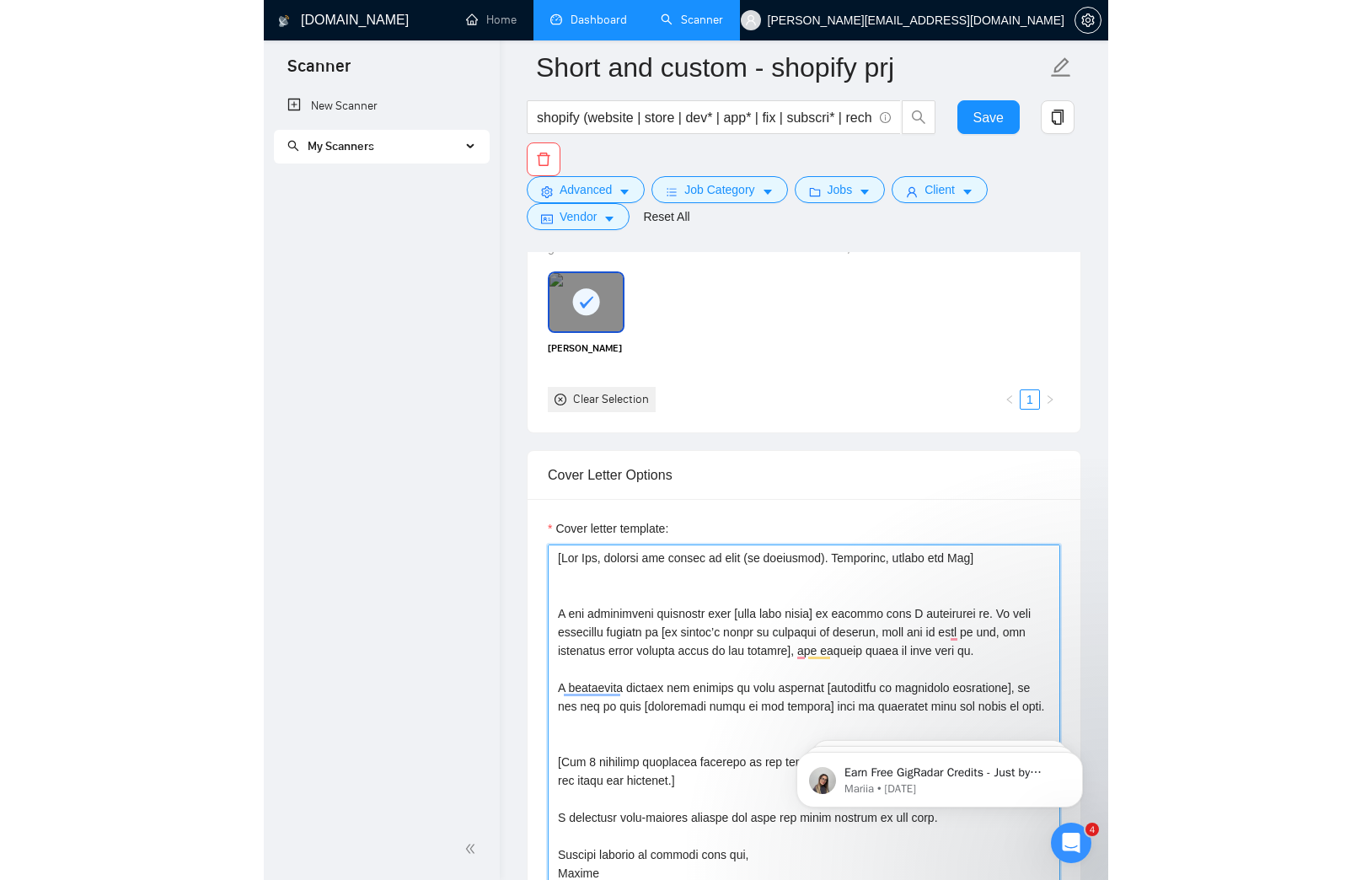 scroll, scrollTop: 1221, scrollLeft: 0, axis: vertical 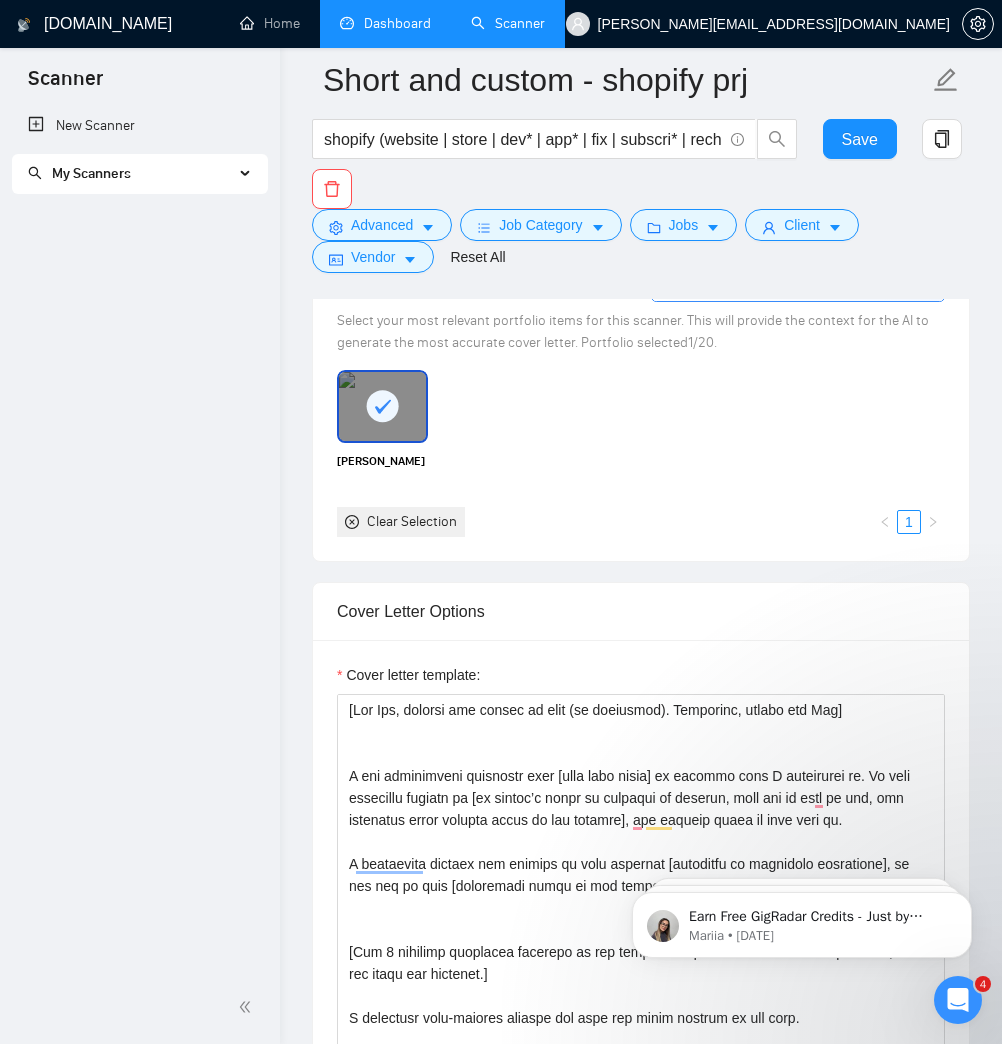 click on "New Scanner My Scanners" at bounding box center [140, 538] 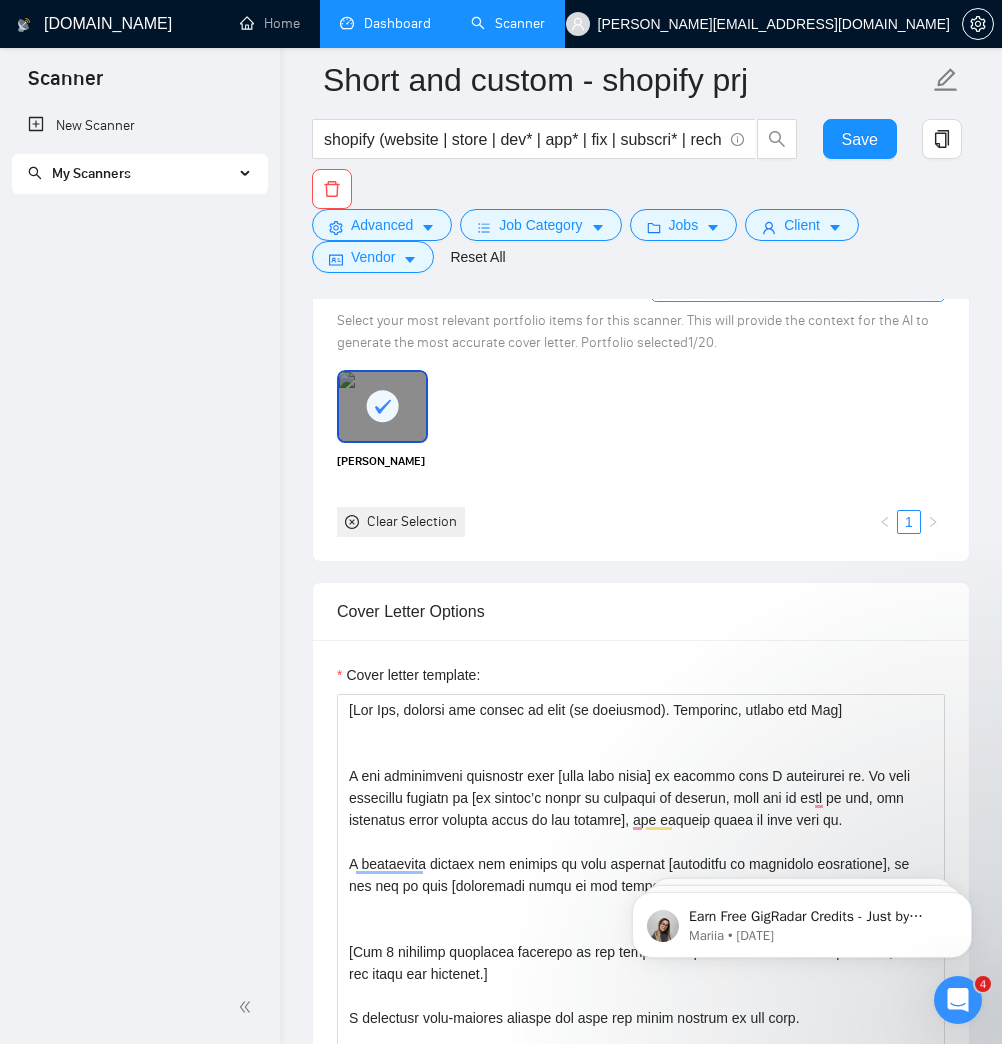 type 